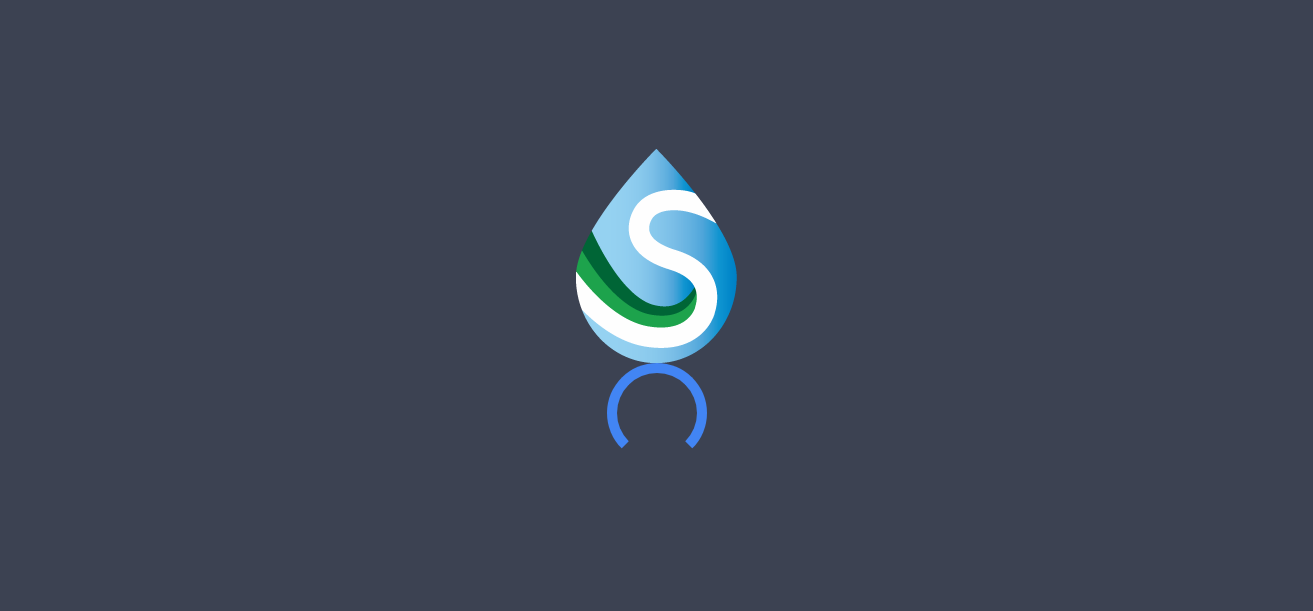 scroll, scrollTop: 0, scrollLeft: 0, axis: both 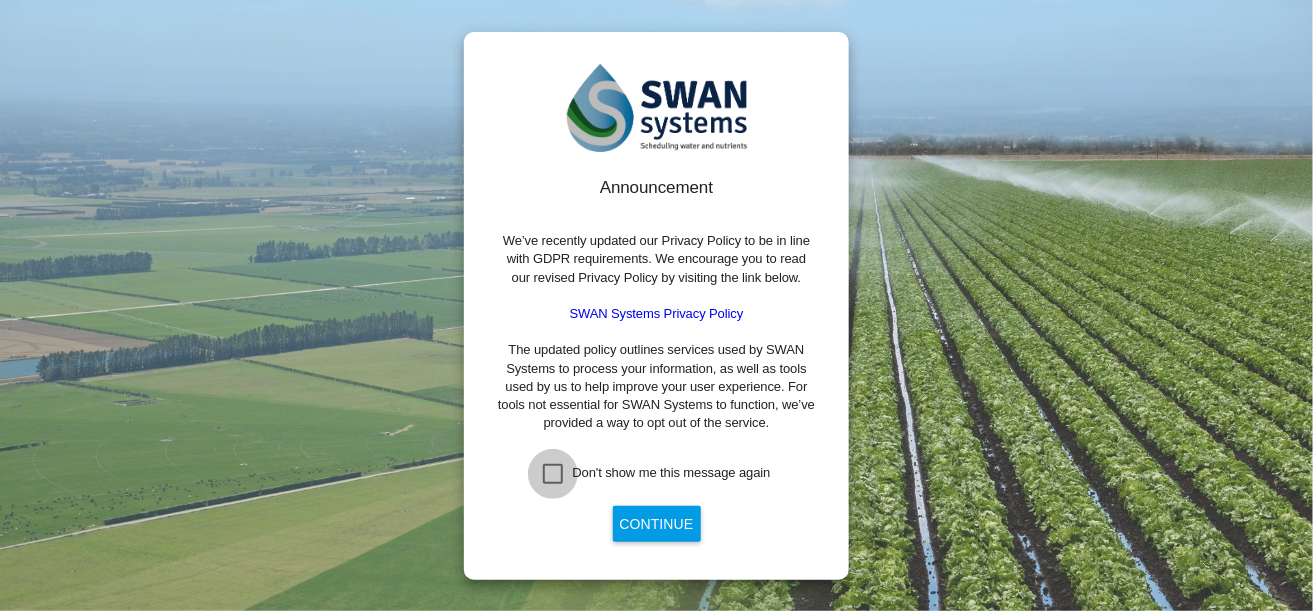 click at bounding box center [553, 474] 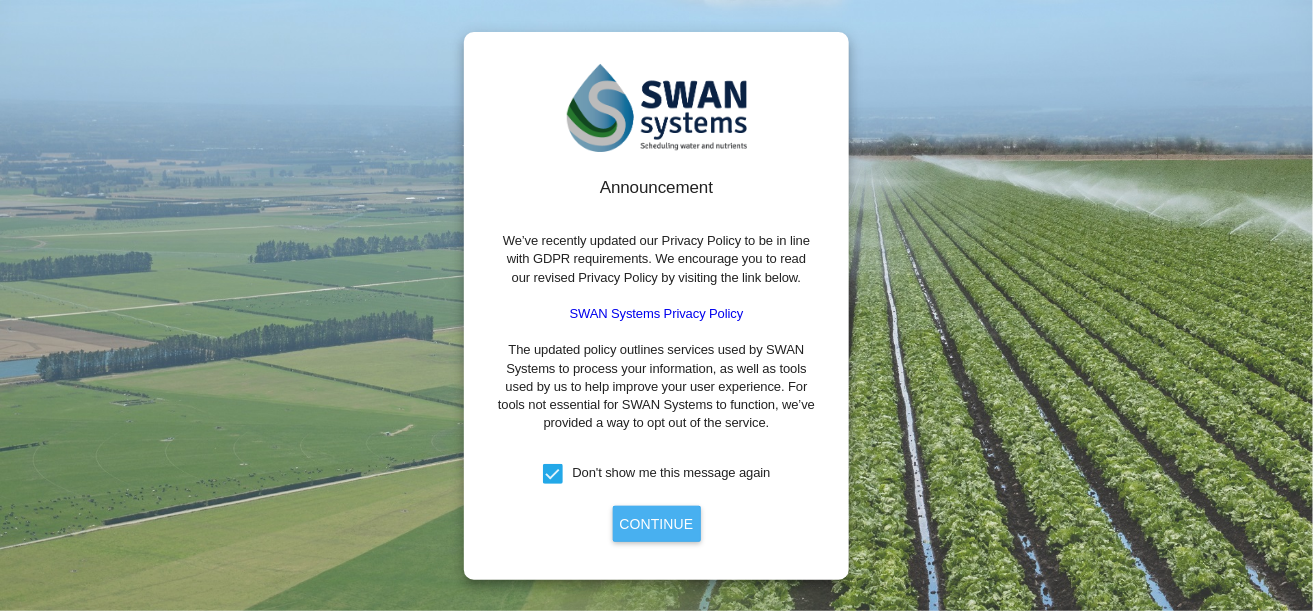 click on "Continue" at bounding box center [657, 524] 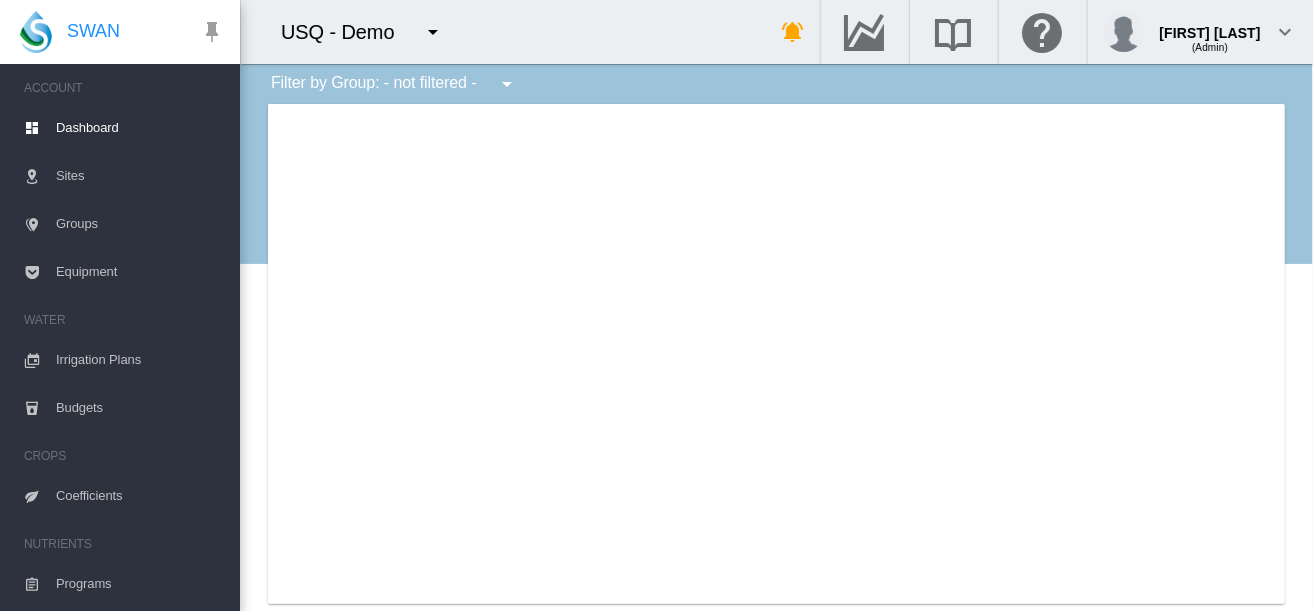 type on "**********" 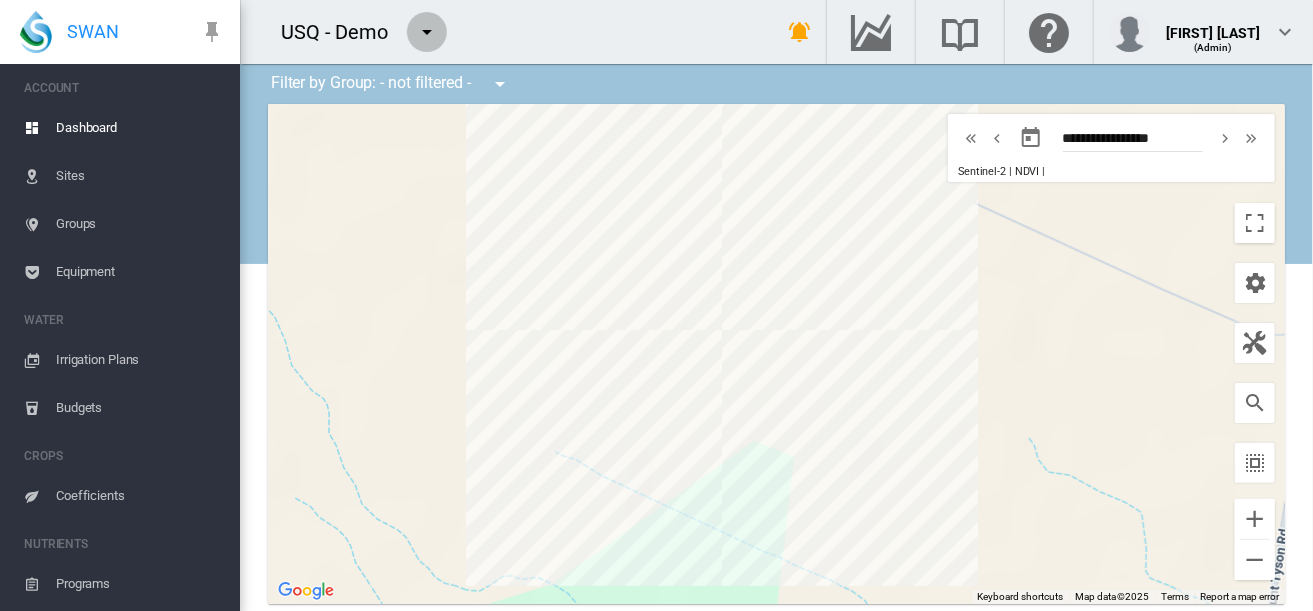 click at bounding box center [427, 32] 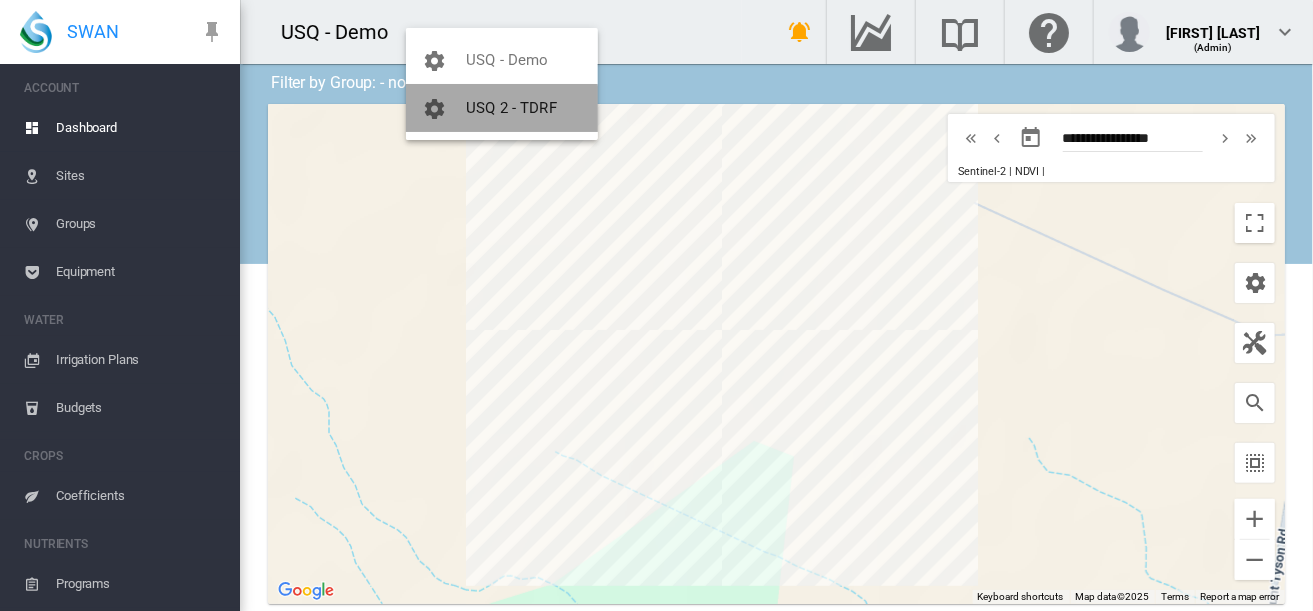 click on "USQ 2 - TDRF" at bounding box center [511, 108] 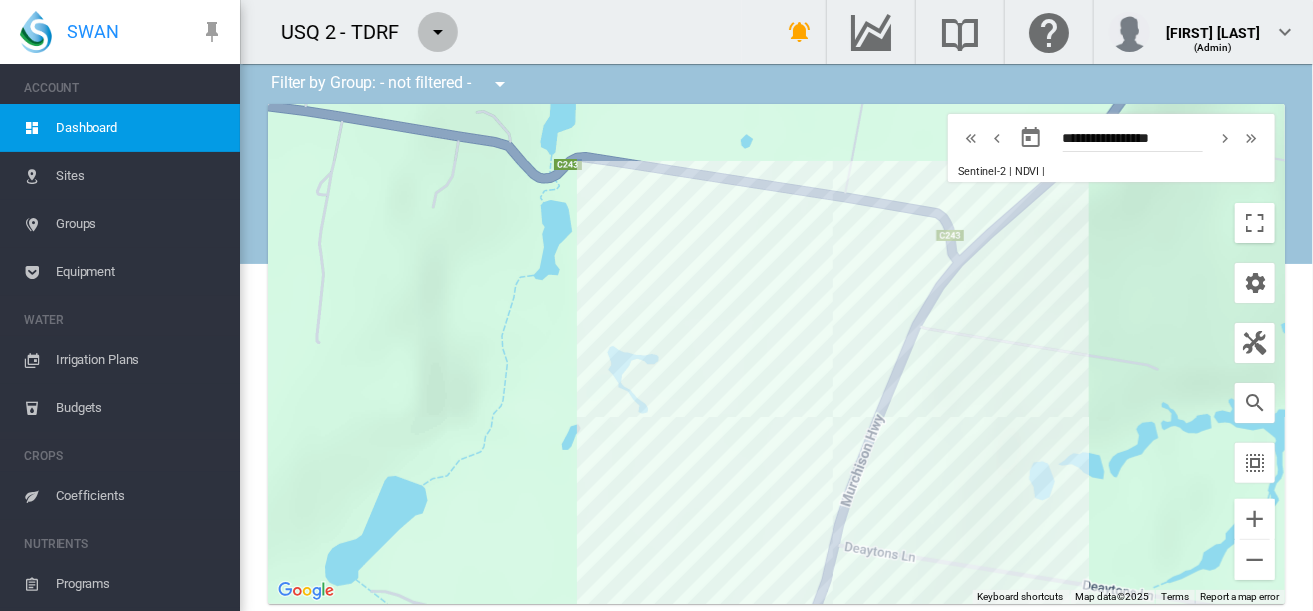click at bounding box center (438, 32) 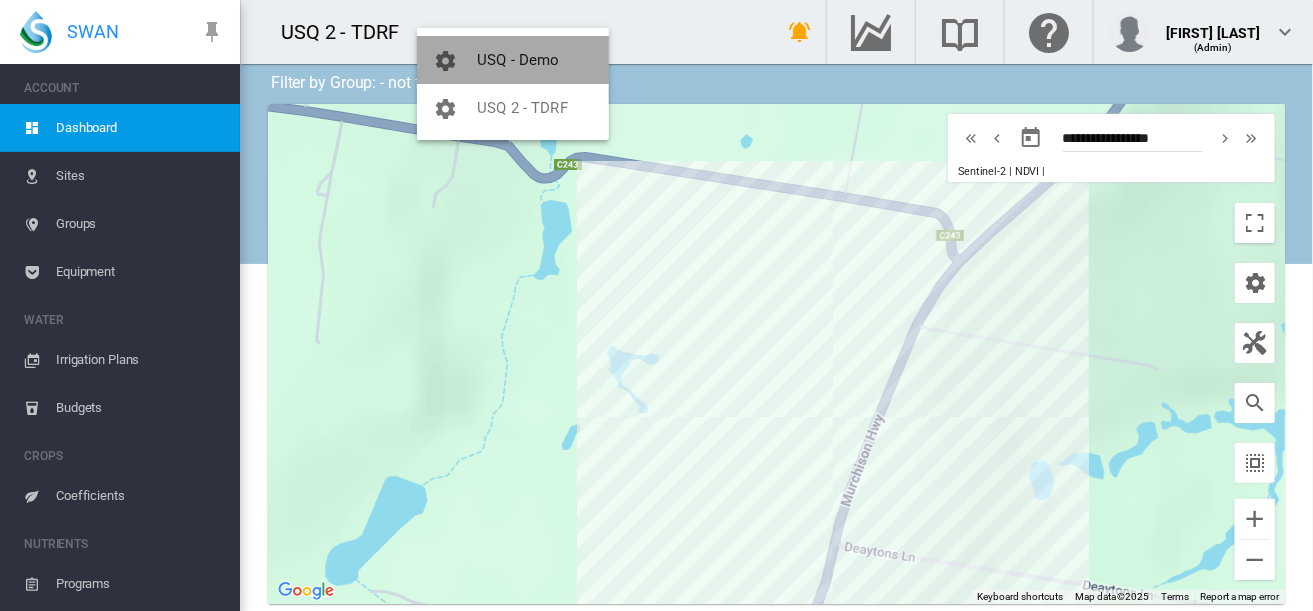 click on "USQ - Demo" at bounding box center (513, 60) 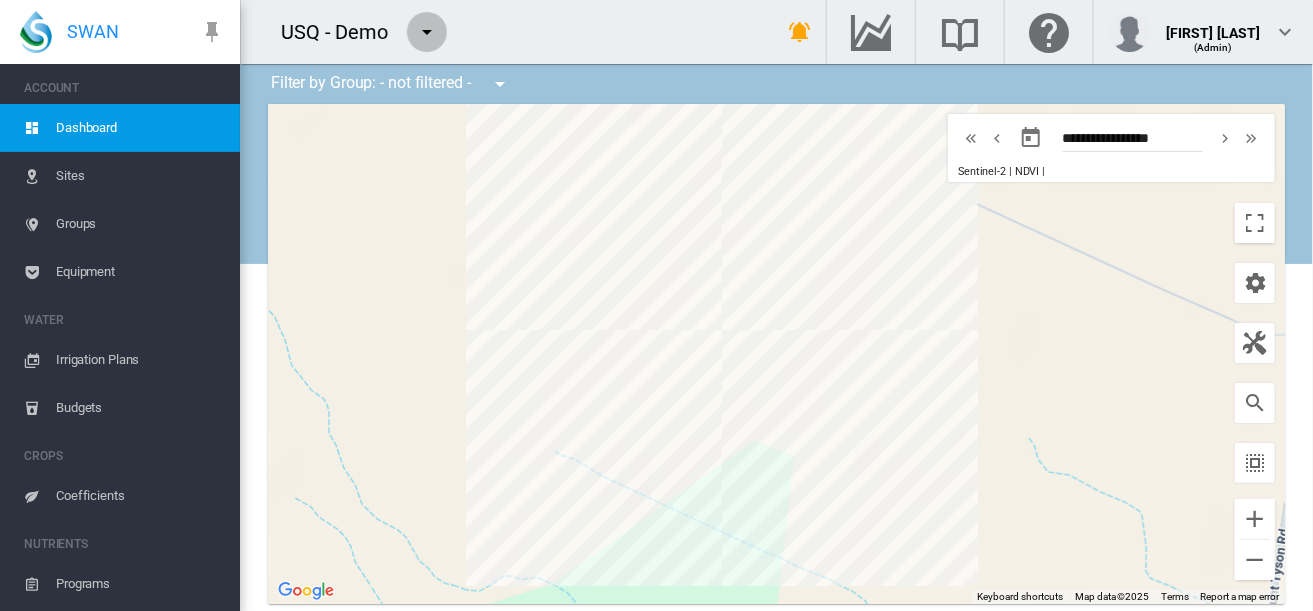 click at bounding box center (427, 32) 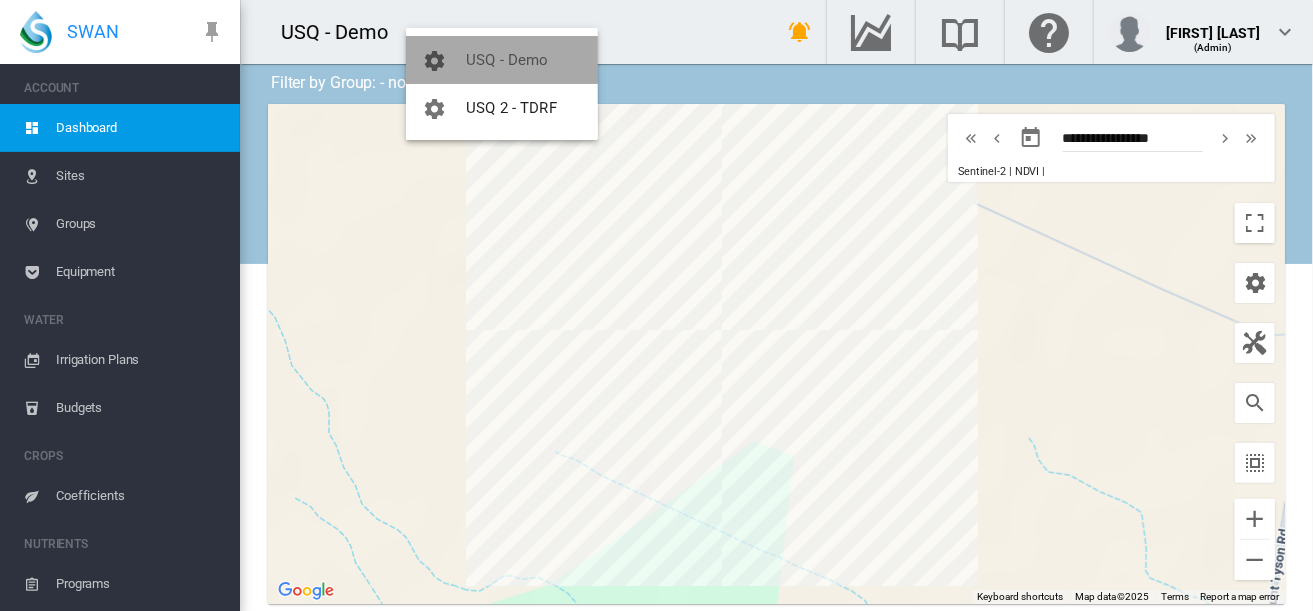 click at bounding box center [444, 60] 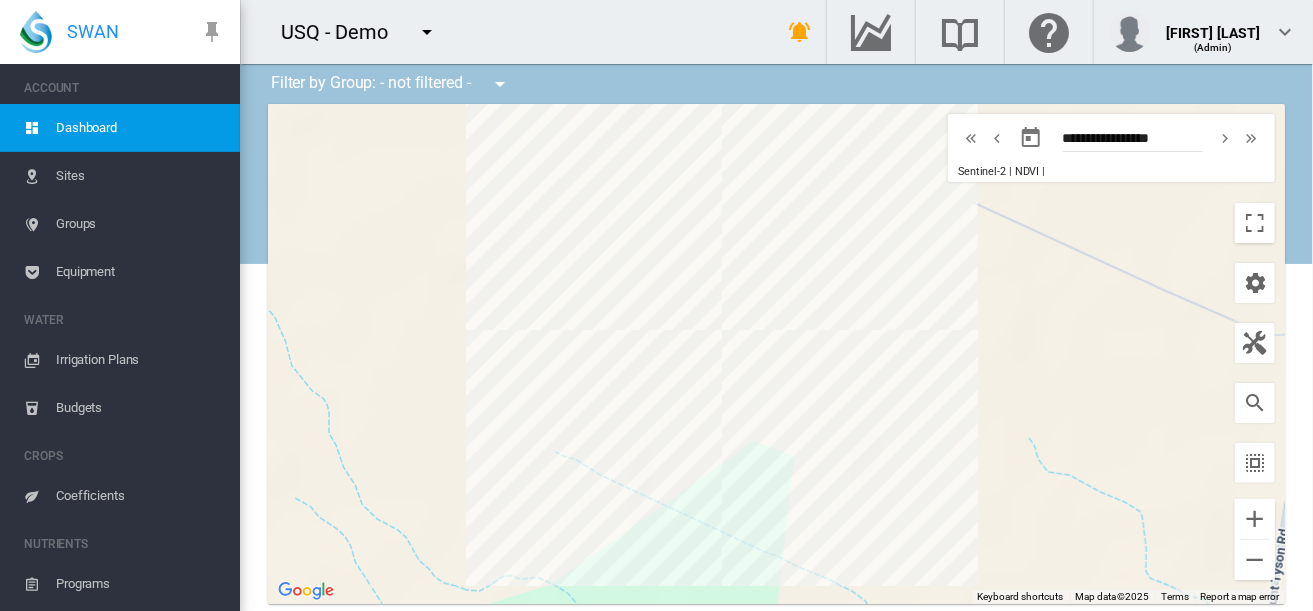 click at bounding box center (427, 32) 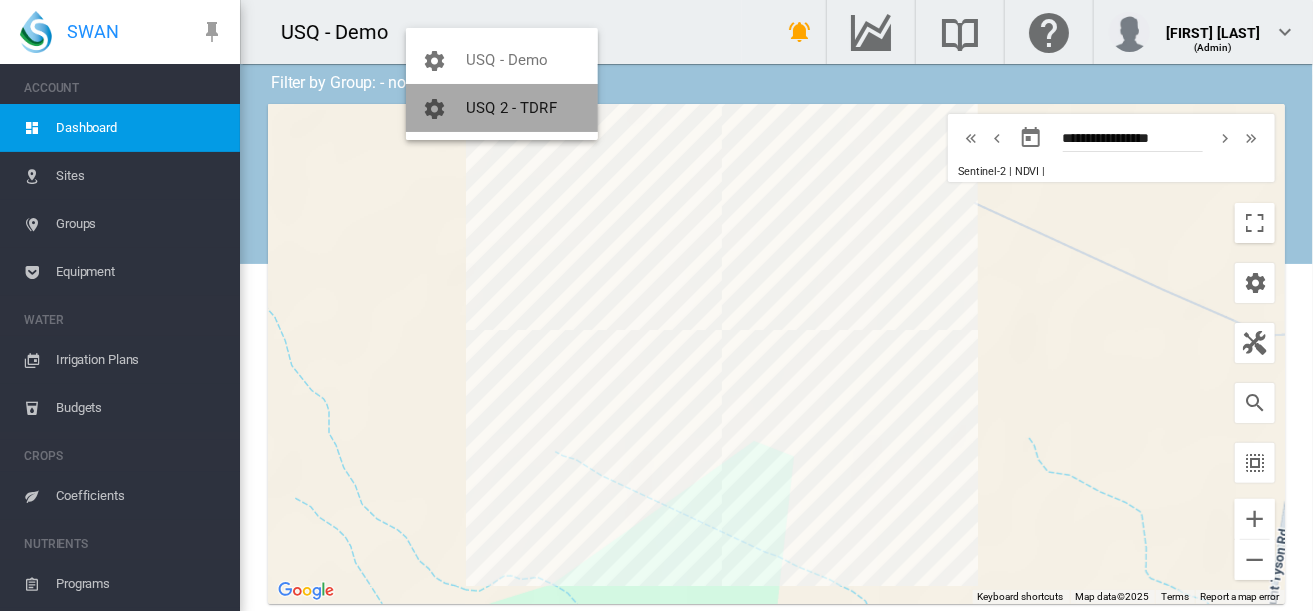 click at bounding box center (444, 108) 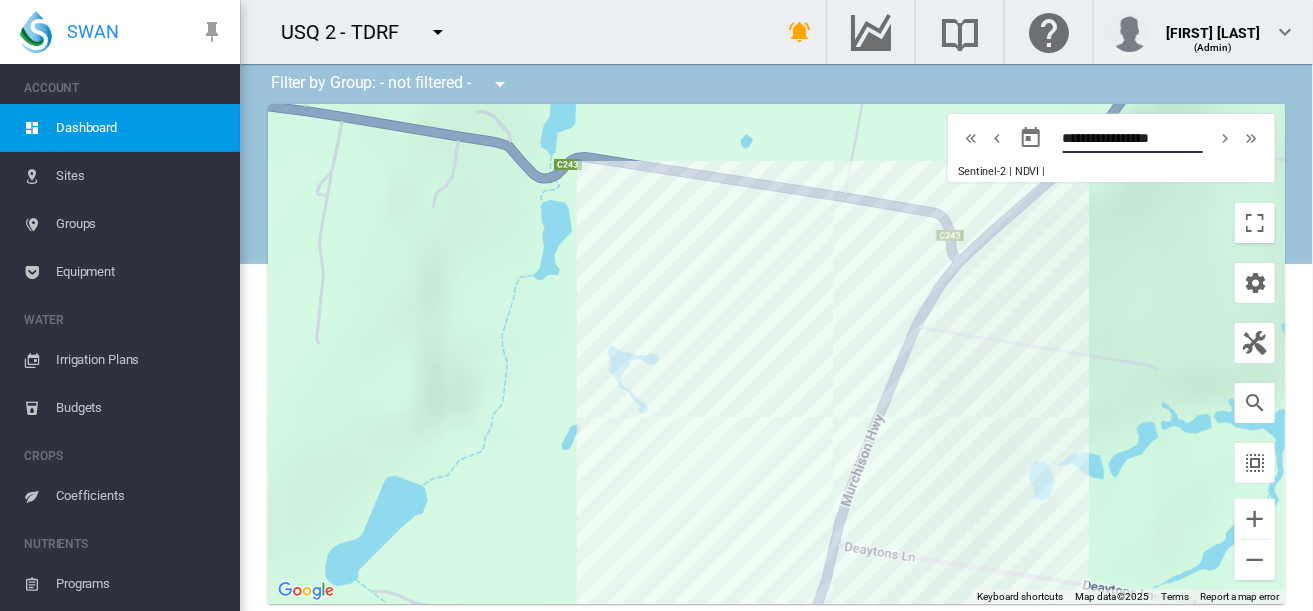 click on "**********" at bounding box center (1133, 141) 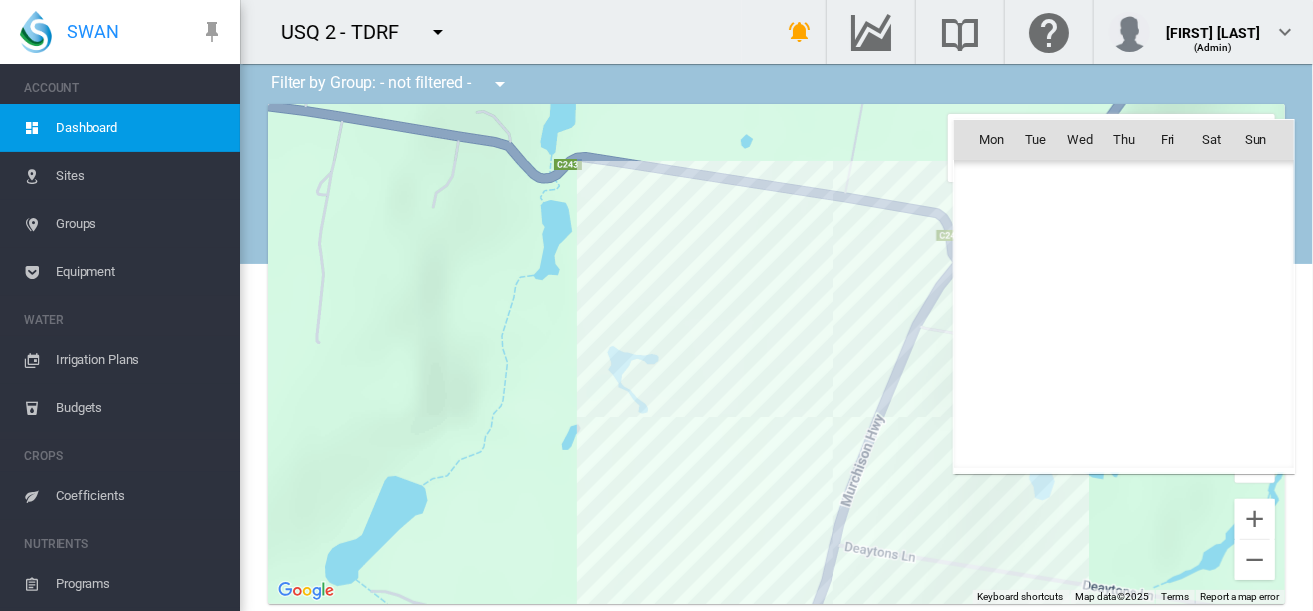 scroll, scrollTop: 462689, scrollLeft: 0, axis: vertical 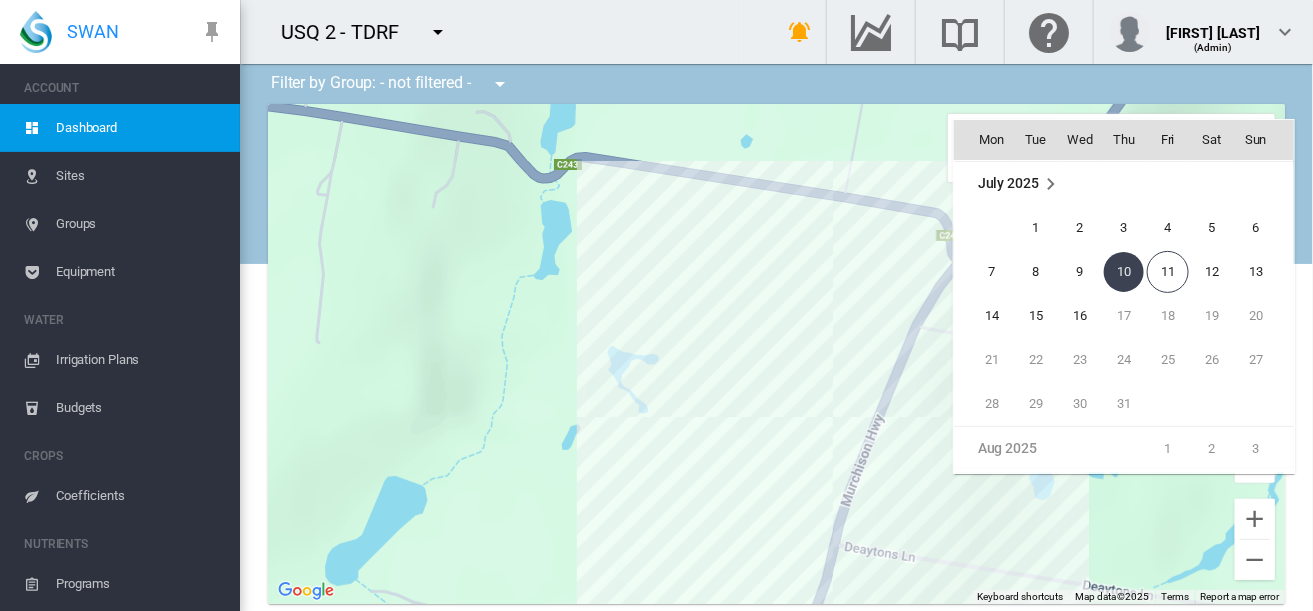 click on "July 2025" at bounding box center (1008, 183) 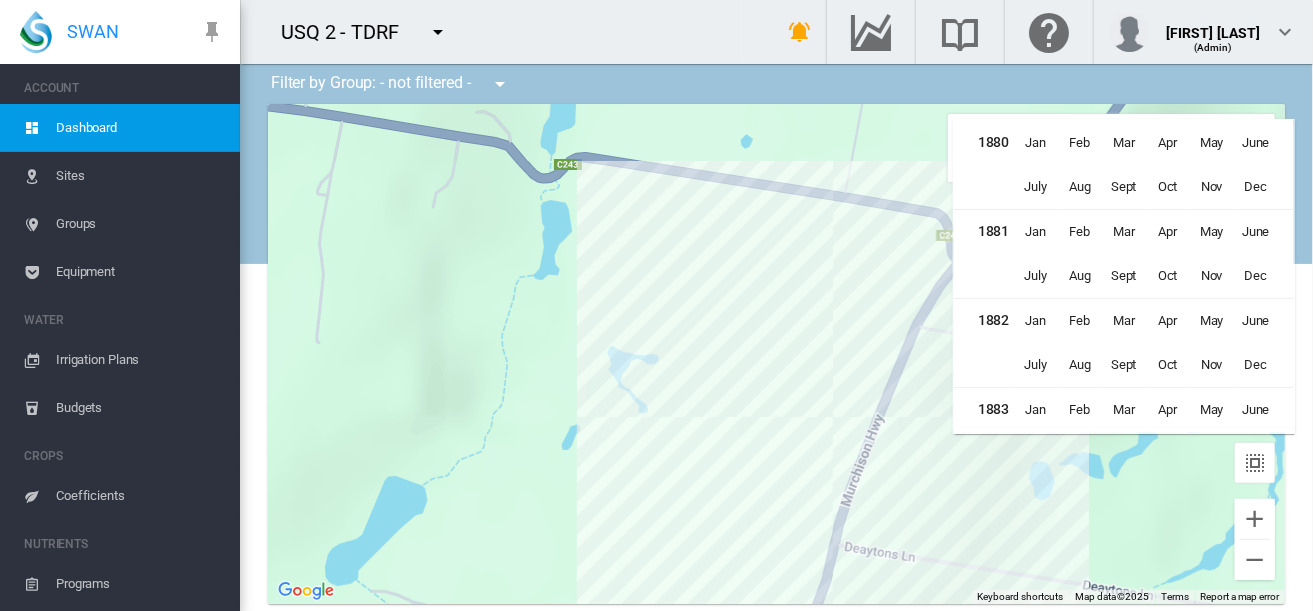 scroll, scrollTop: 12540, scrollLeft: 0, axis: vertical 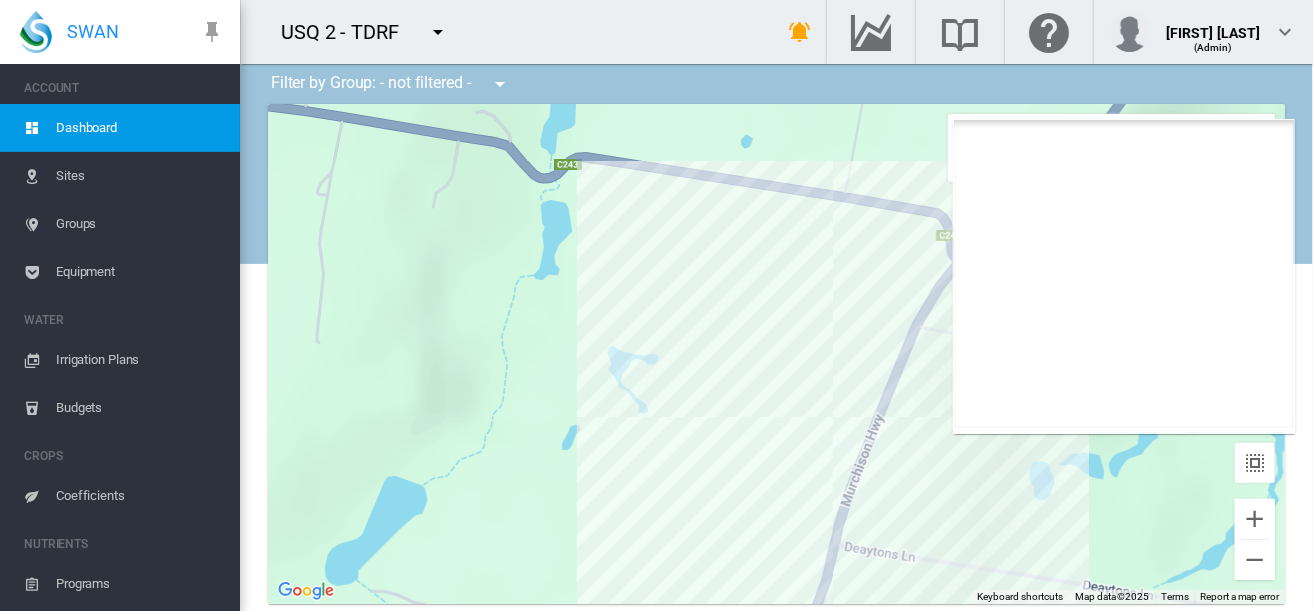 click at bounding box center (656, 305) 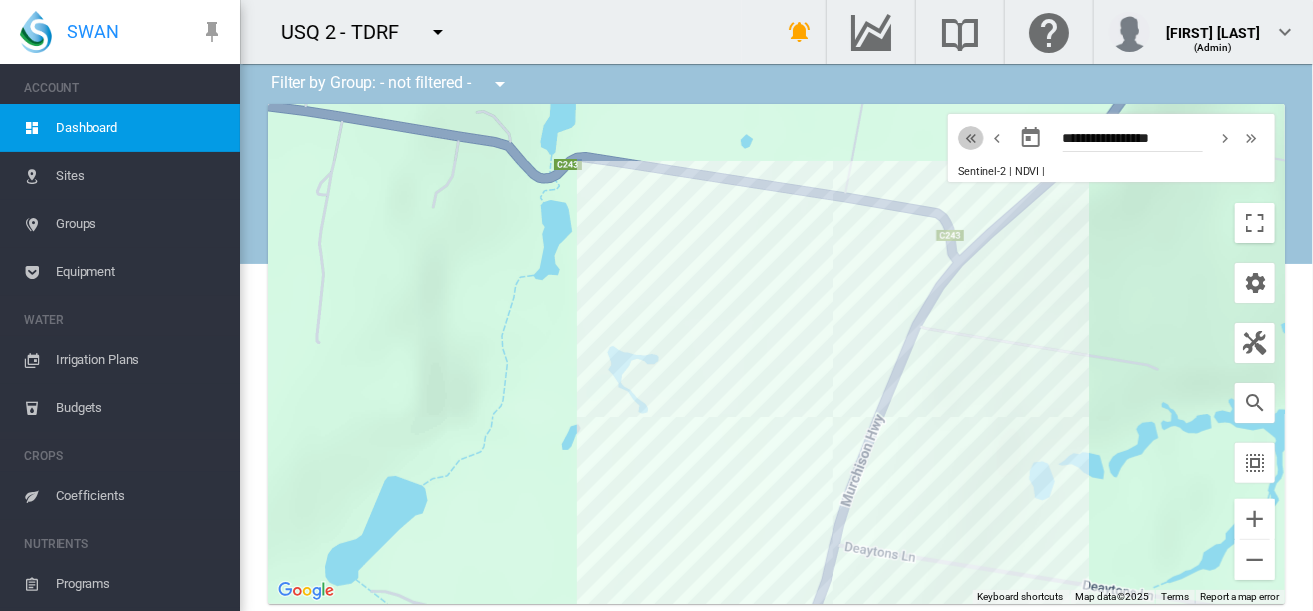 click at bounding box center [971, 138] 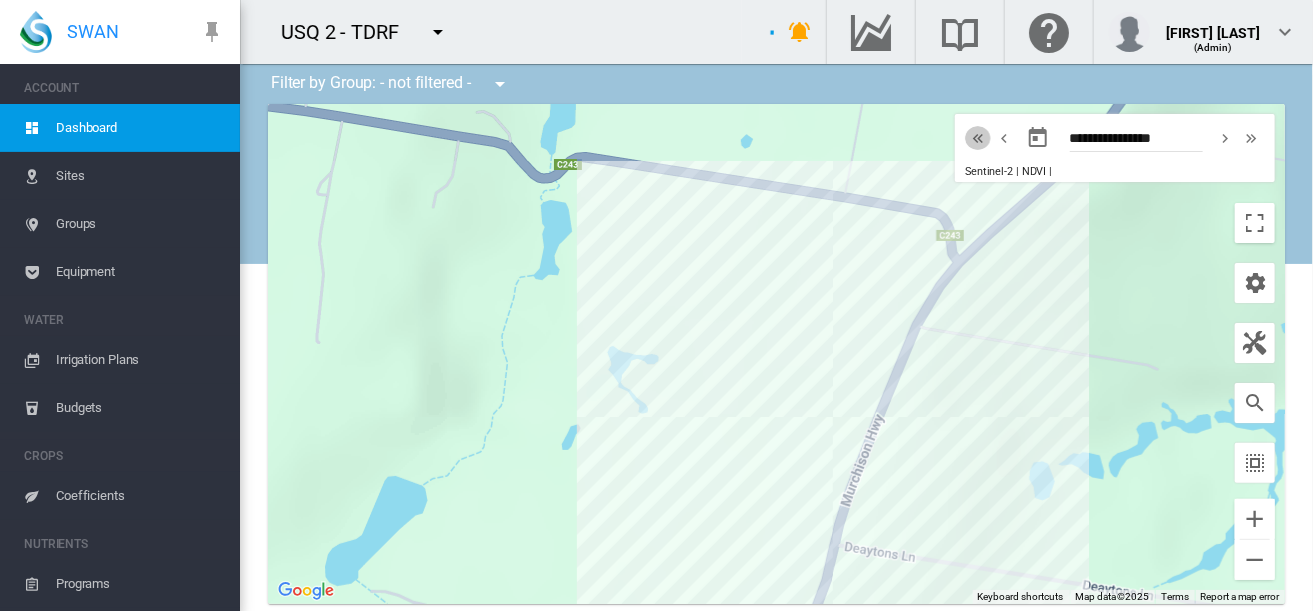 click at bounding box center (978, 138) 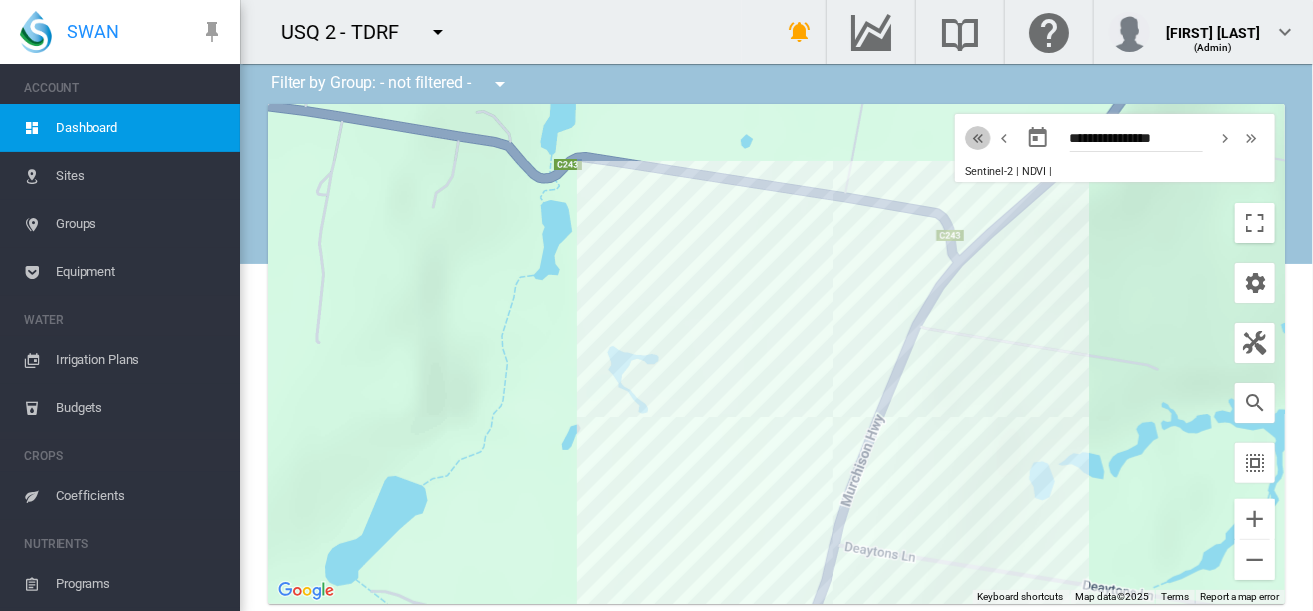 click at bounding box center [978, 138] 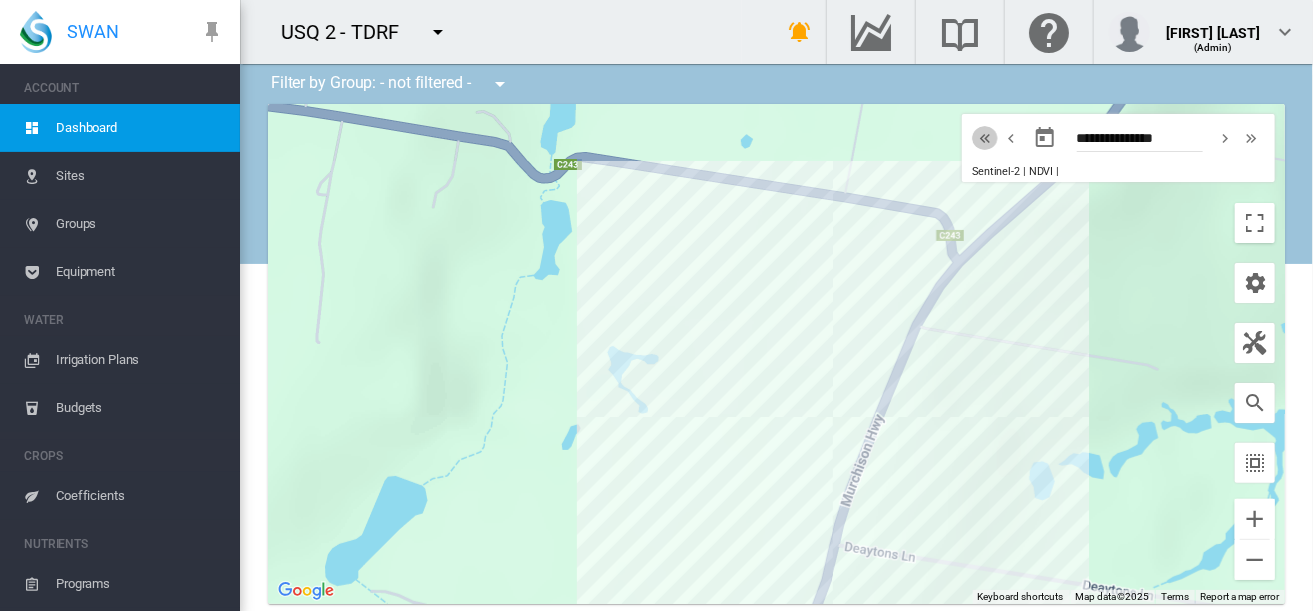 click at bounding box center [985, 138] 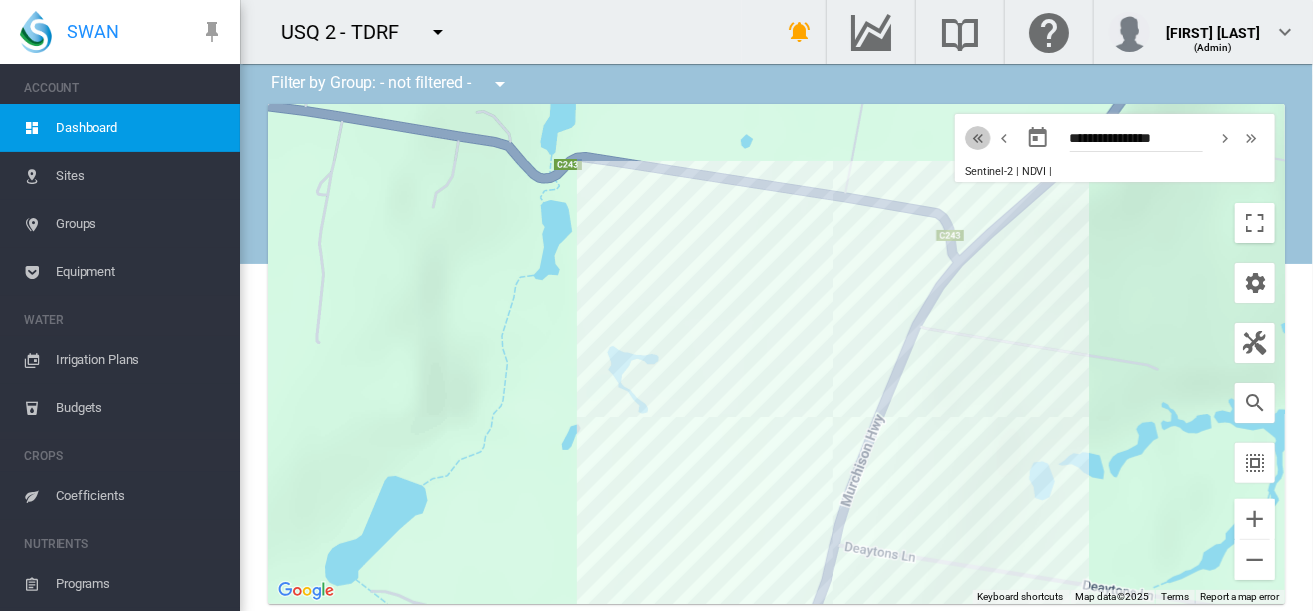 click at bounding box center [978, 138] 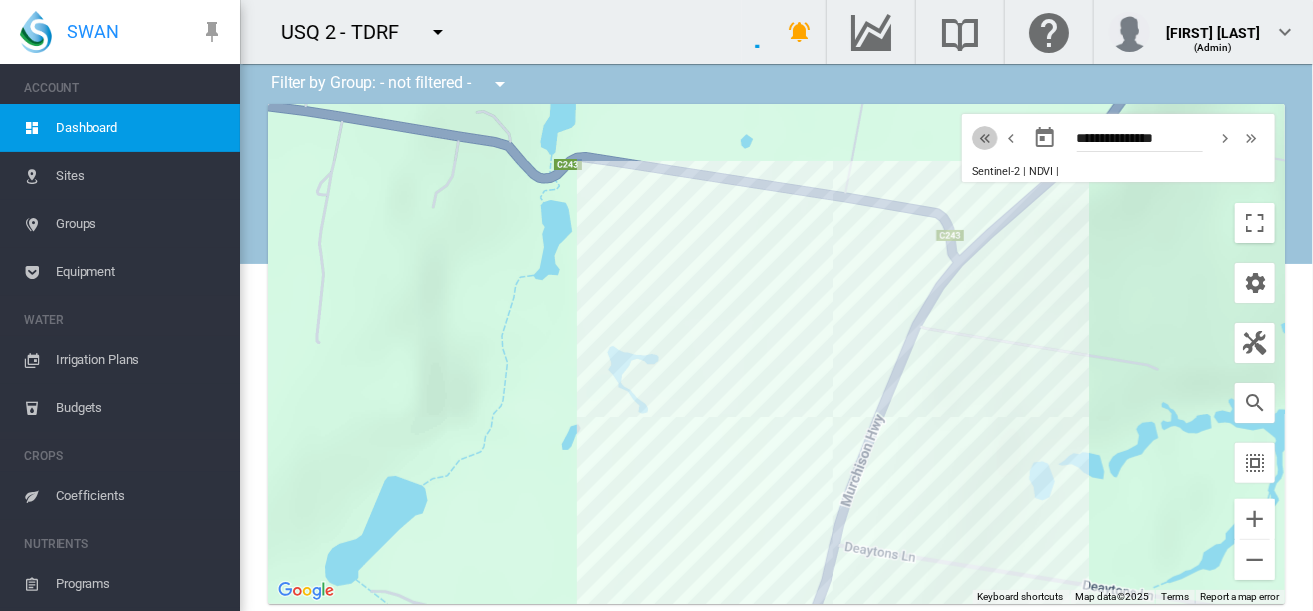 click at bounding box center (985, 138) 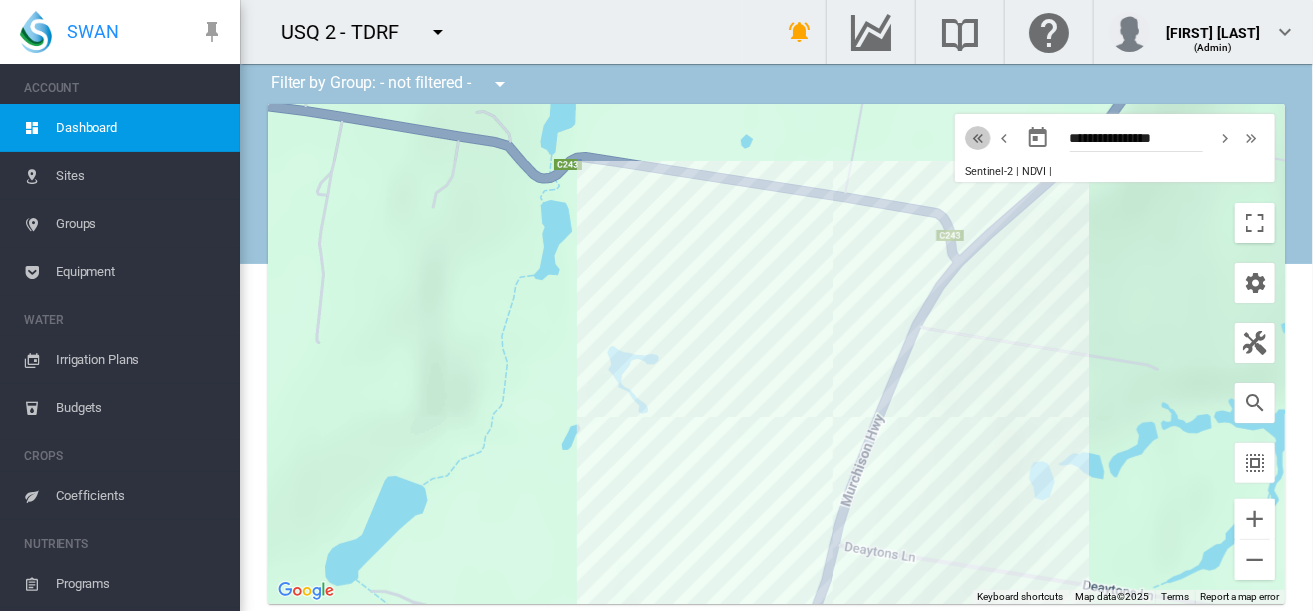click at bounding box center (978, 138) 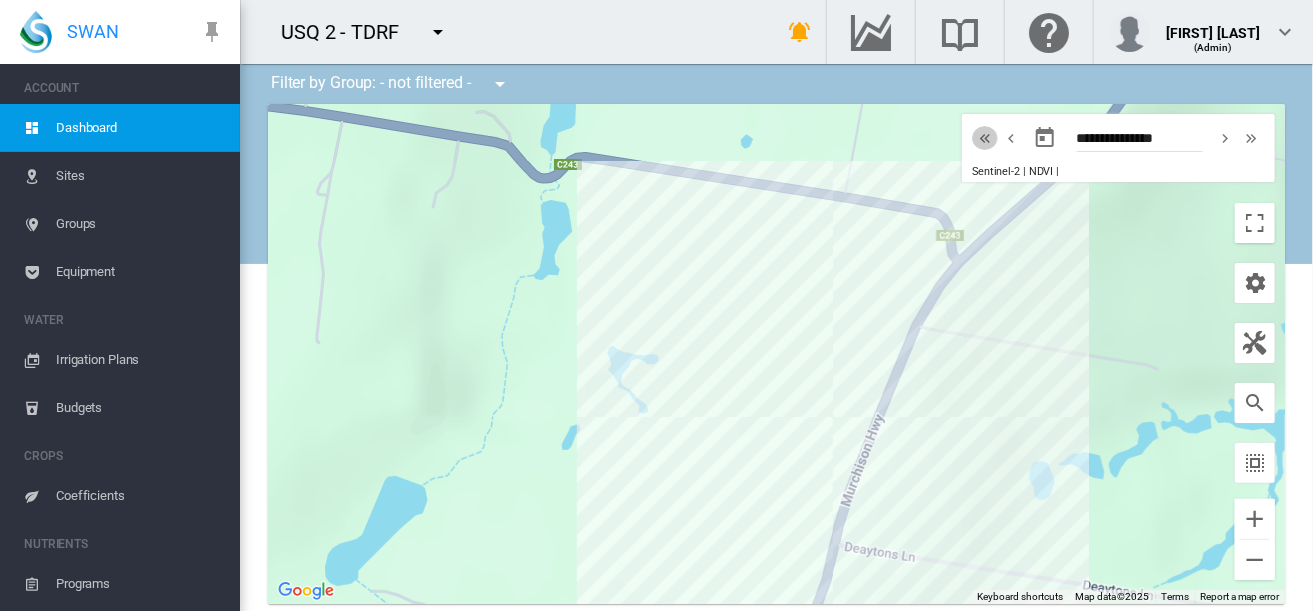 click at bounding box center [985, 138] 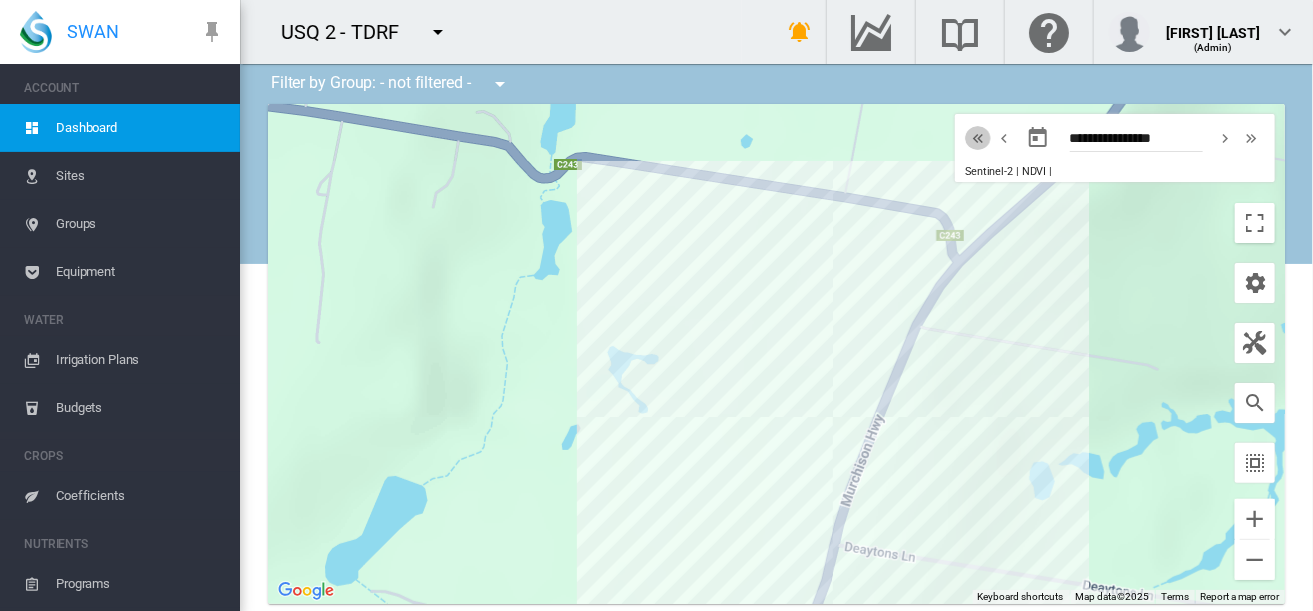 click at bounding box center (978, 138) 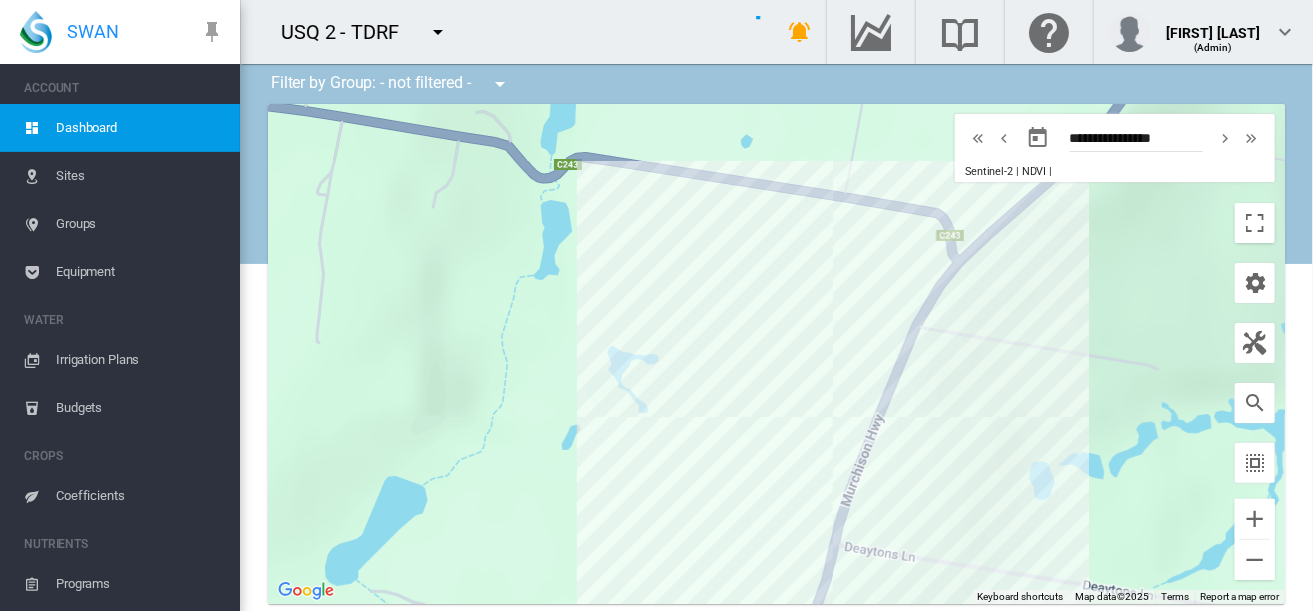 click at bounding box center [978, 138] 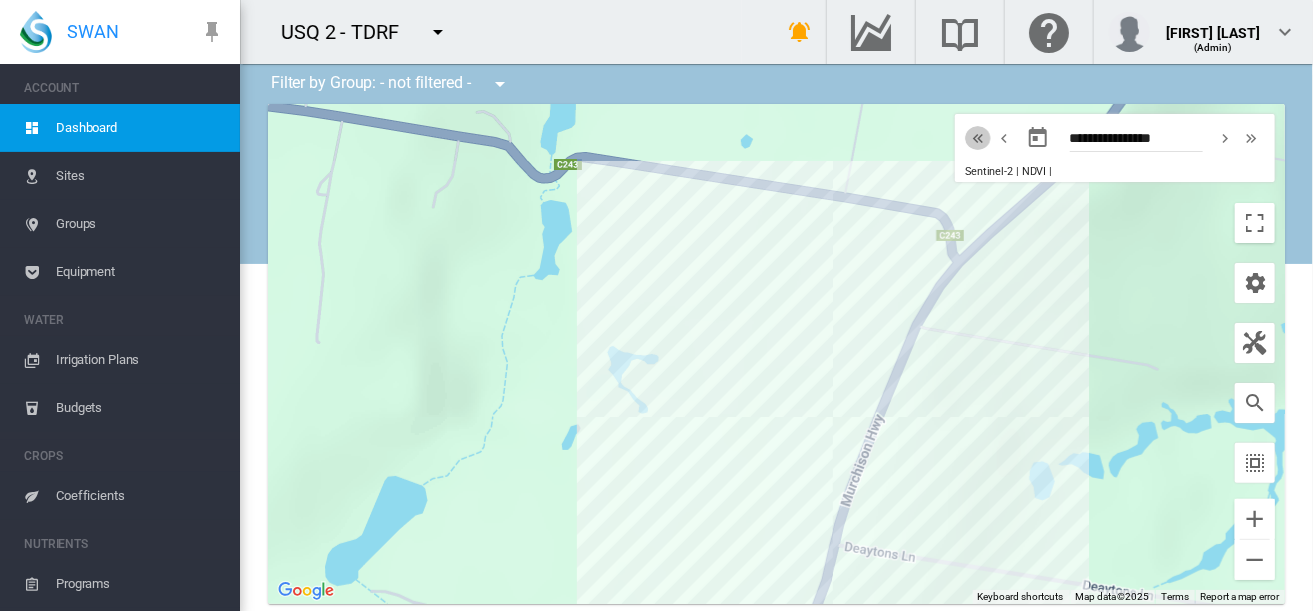 click at bounding box center (978, 138) 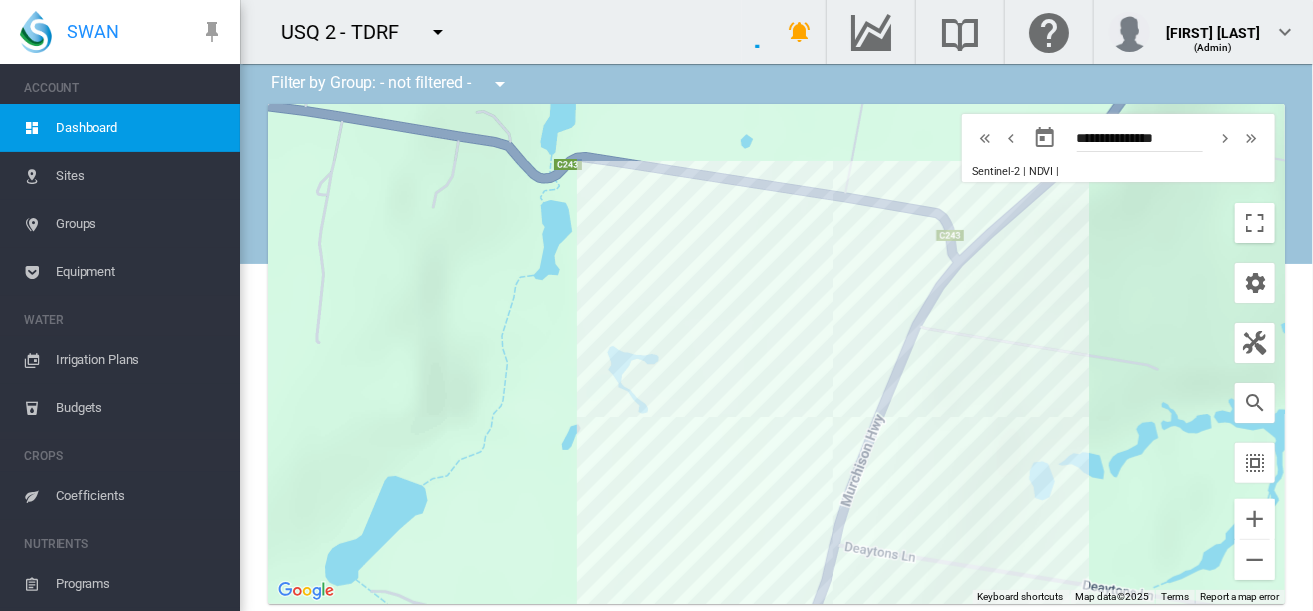 click at bounding box center (985, 138) 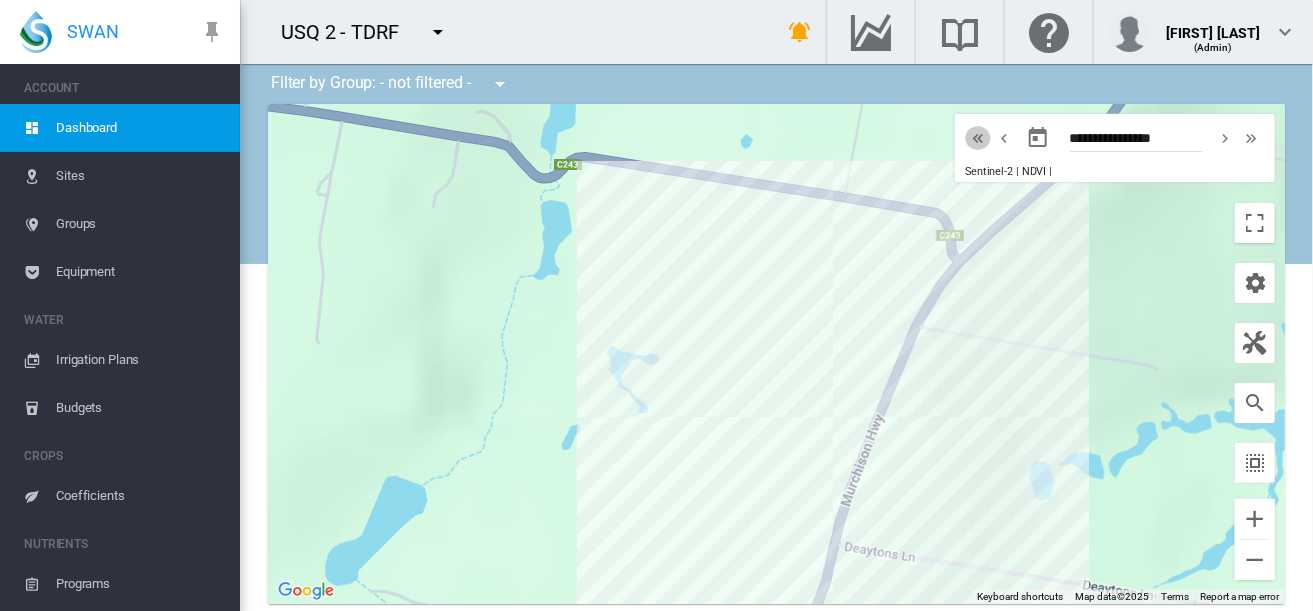 click at bounding box center [978, 138] 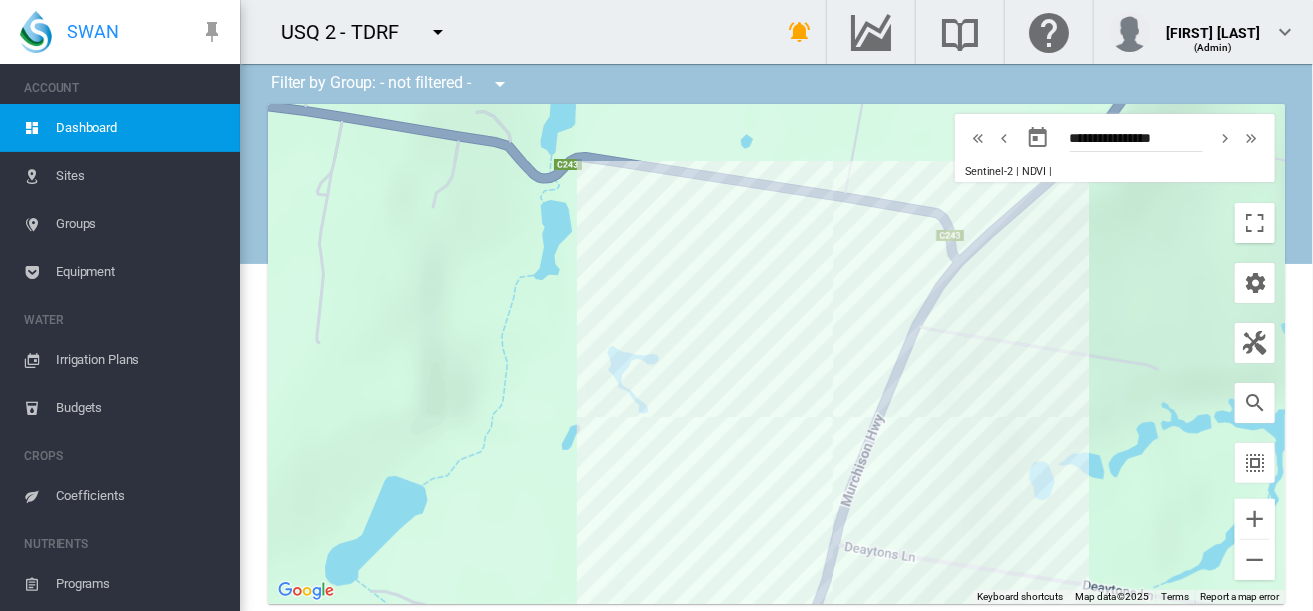 drag, startPoint x: 947, startPoint y: 132, endPoint x: 979, endPoint y: 135, distance: 32.140316 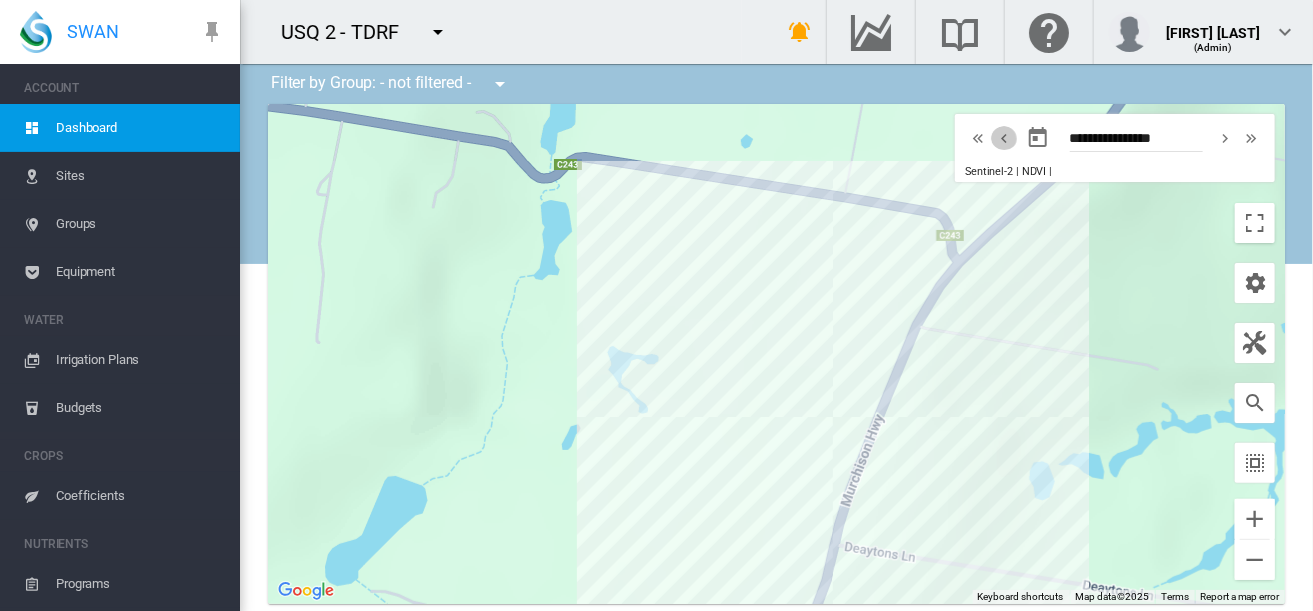 click at bounding box center [1004, 138] 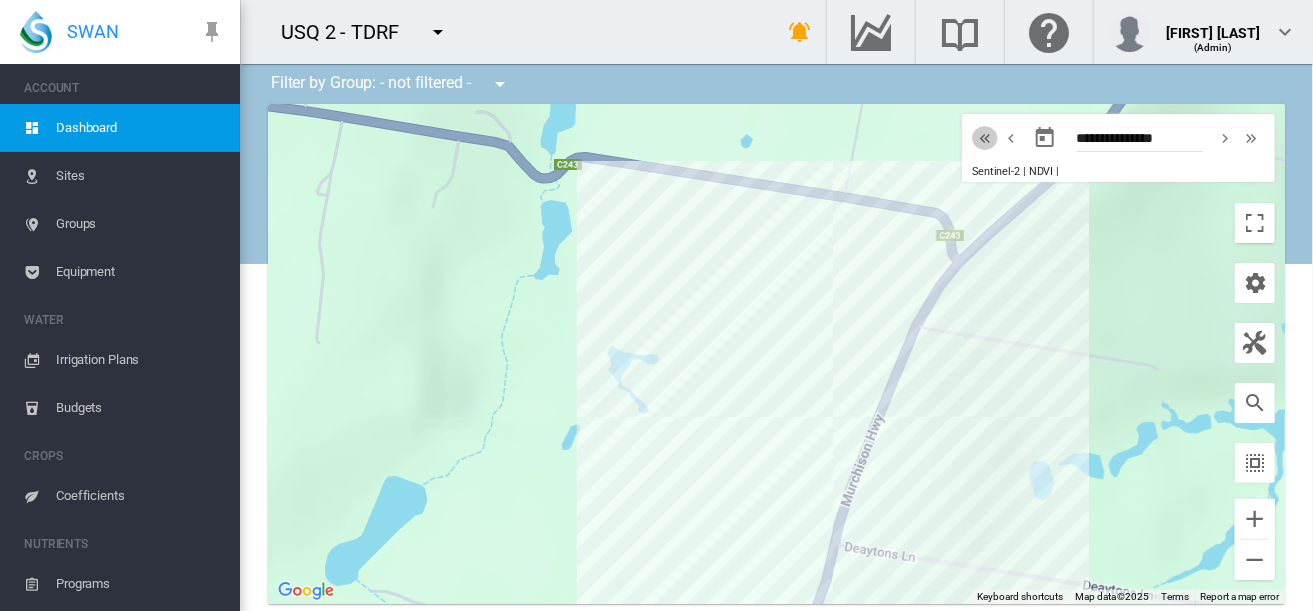 click at bounding box center [985, 138] 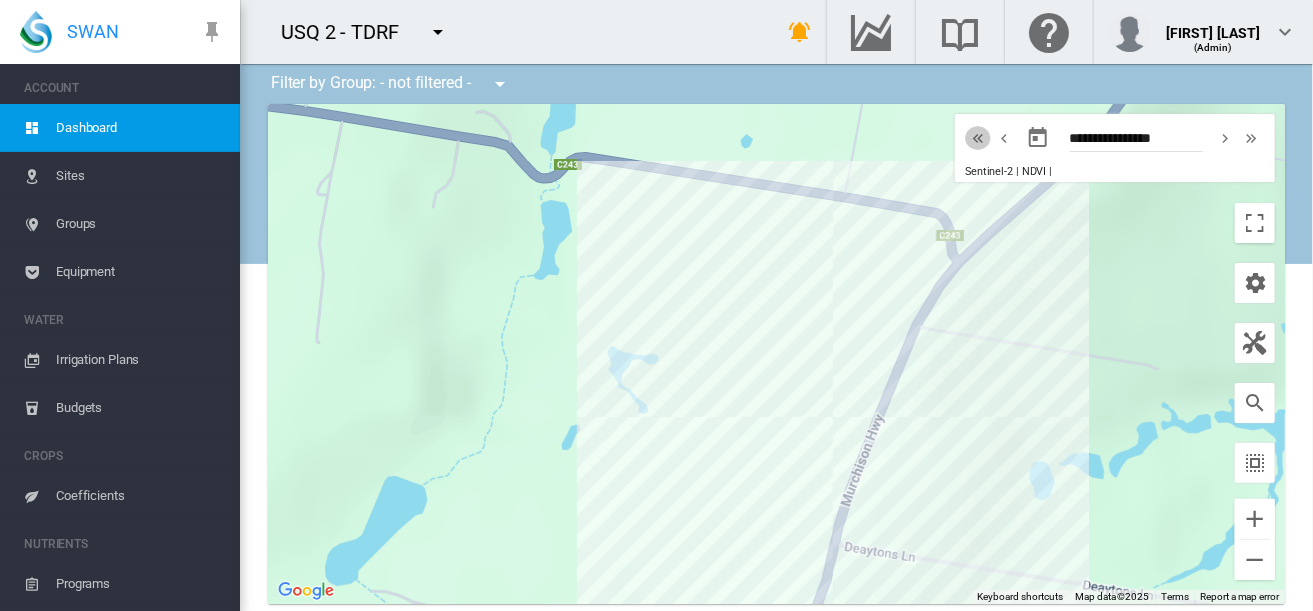 click at bounding box center [978, 138] 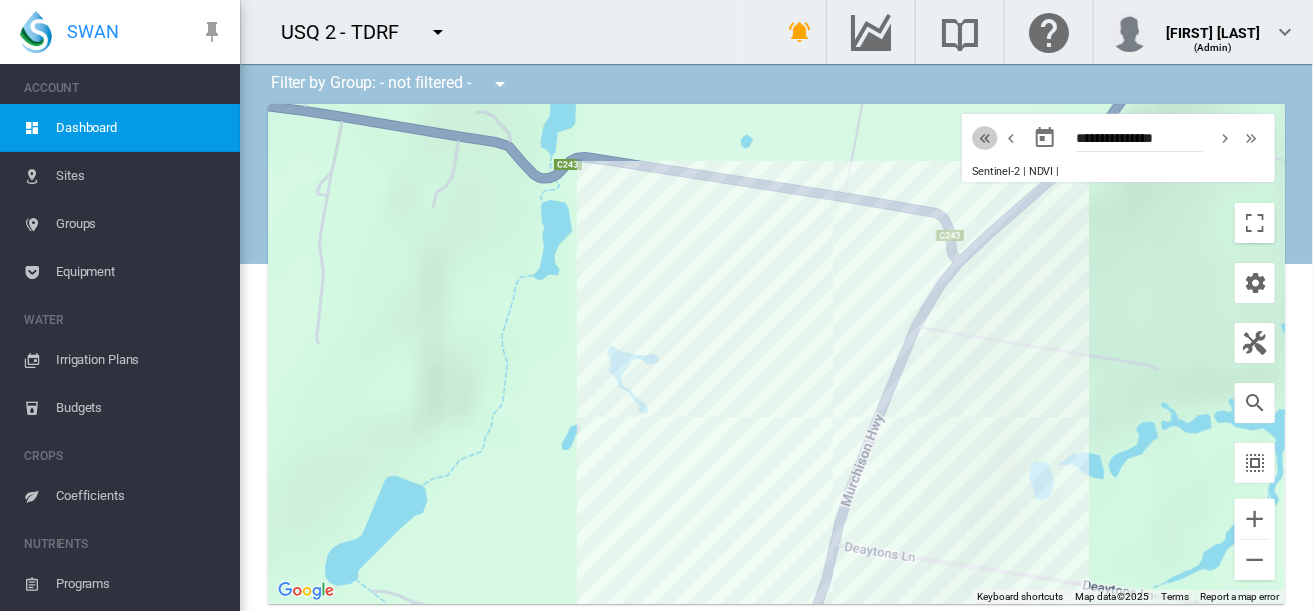click at bounding box center (985, 138) 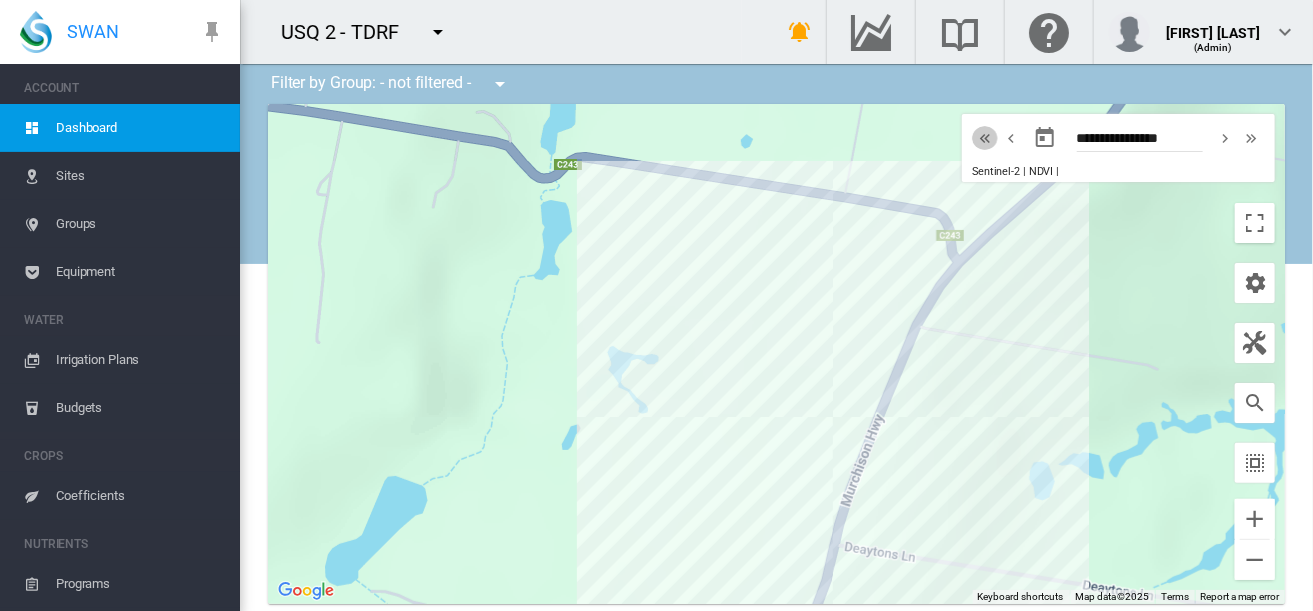 click at bounding box center (985, 138) 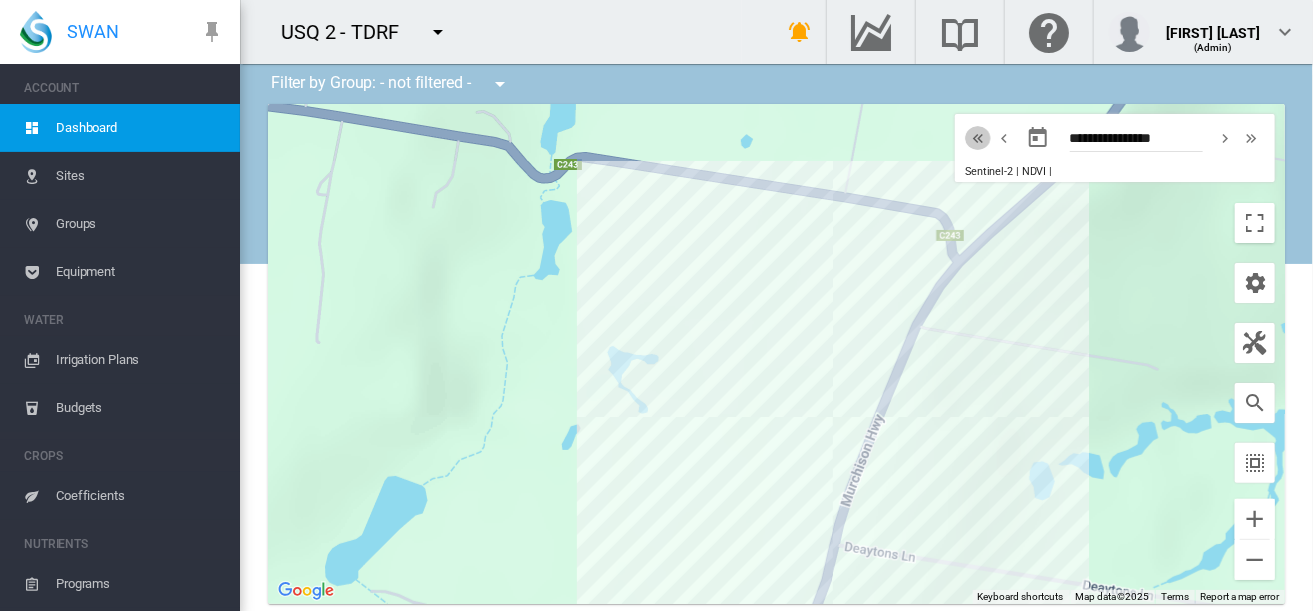 click at bounding box center (978, 138) 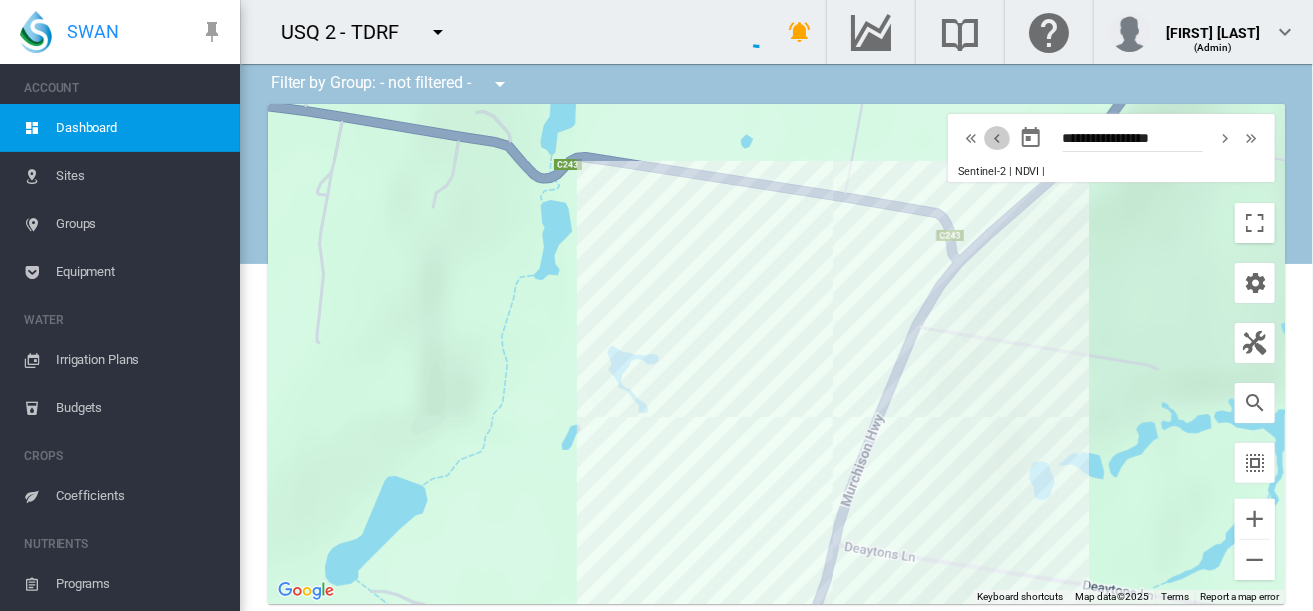 click at bounding box center (997, 138) 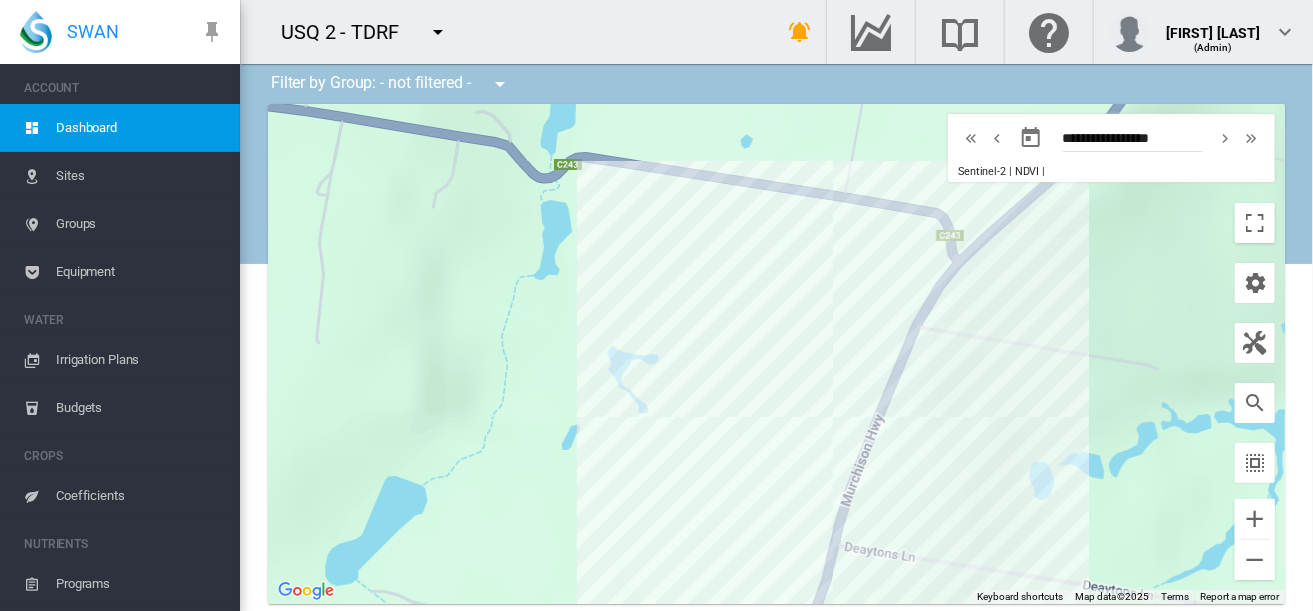click at bounding box center (997, 138) 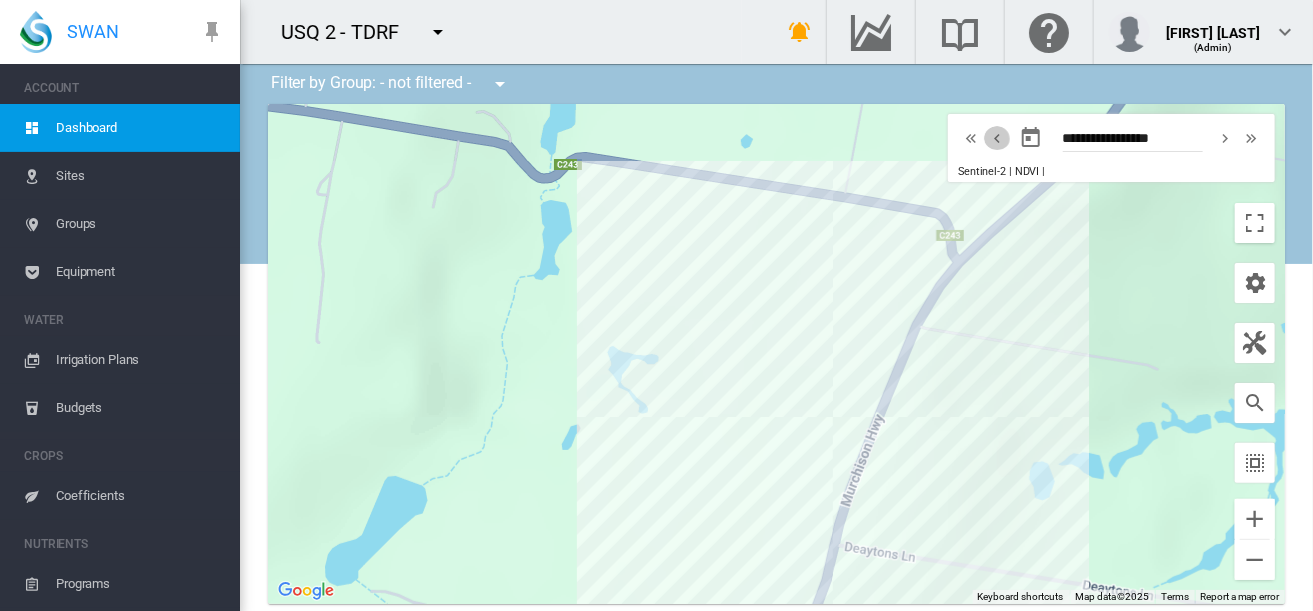 click at bounding box center [997, 138] 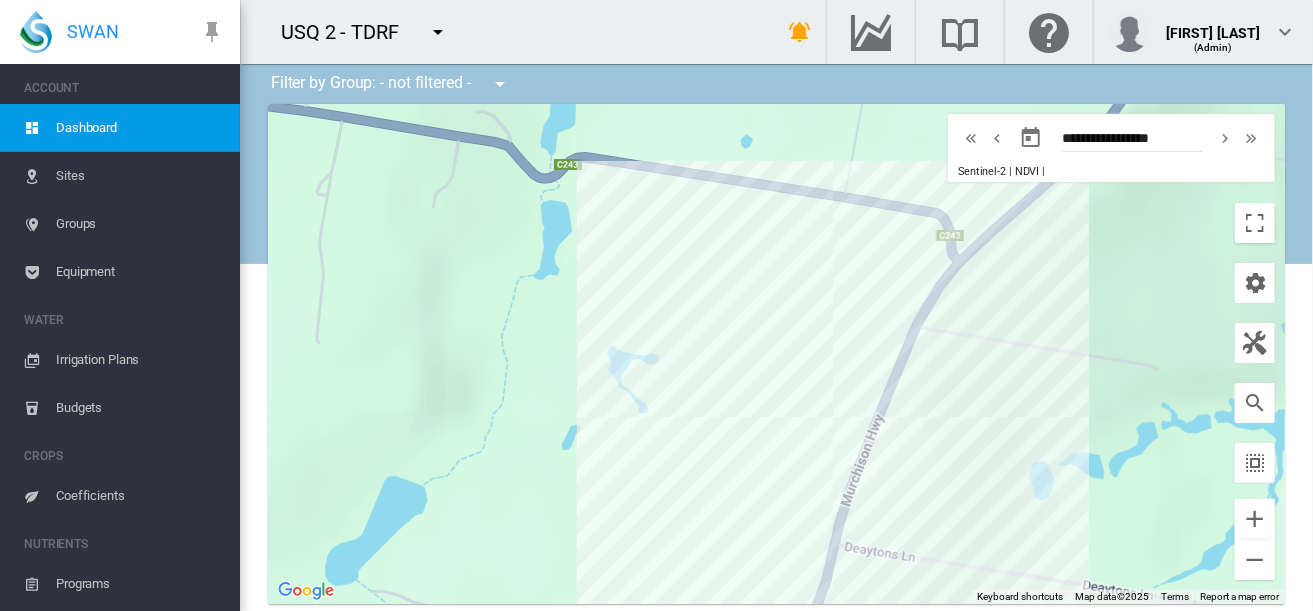 click at bounding box center (997, 138) 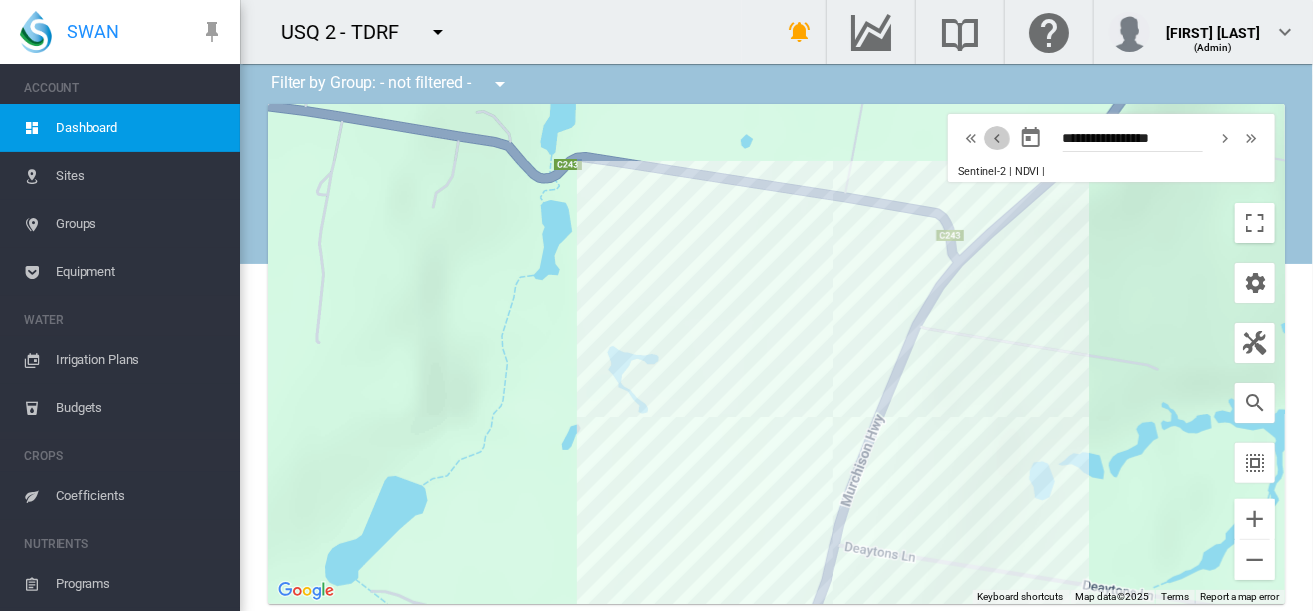 click at bounding box center (997, 138) 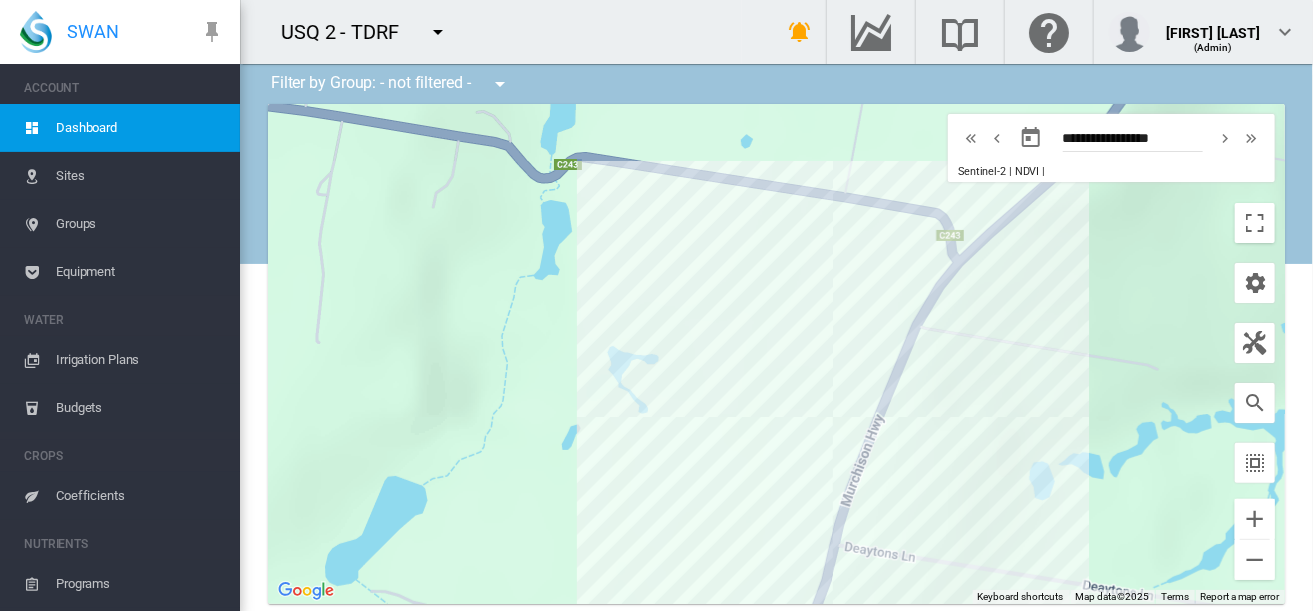 click at bounding box center [997, 138] 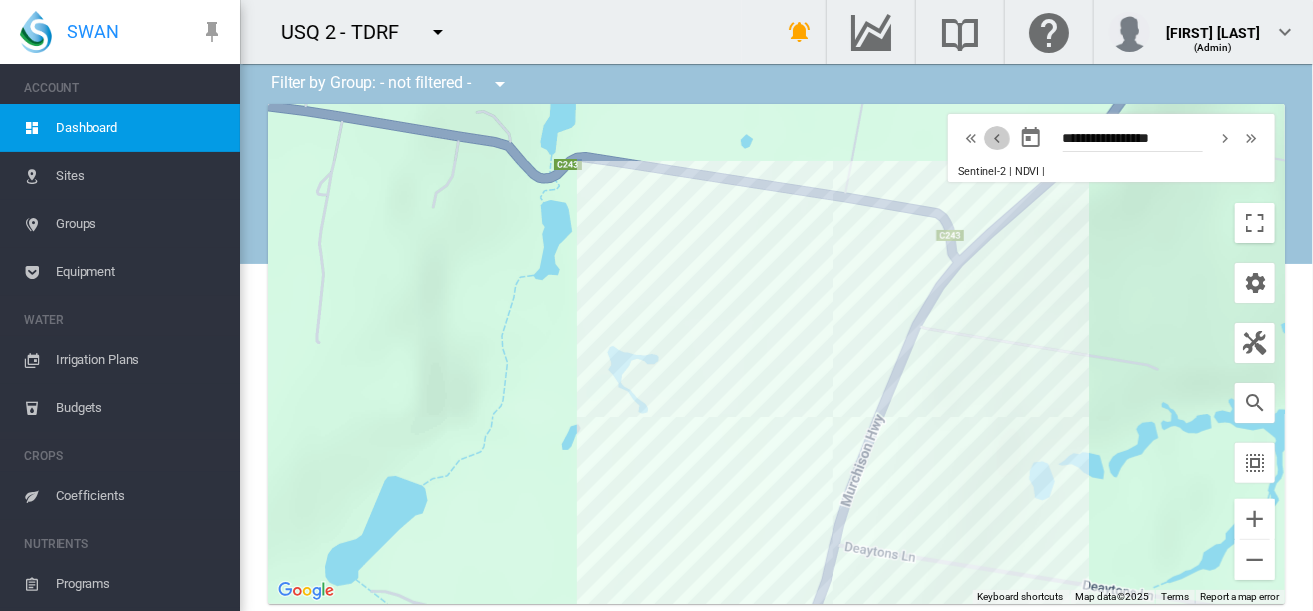click at bounding box center (997, 138) 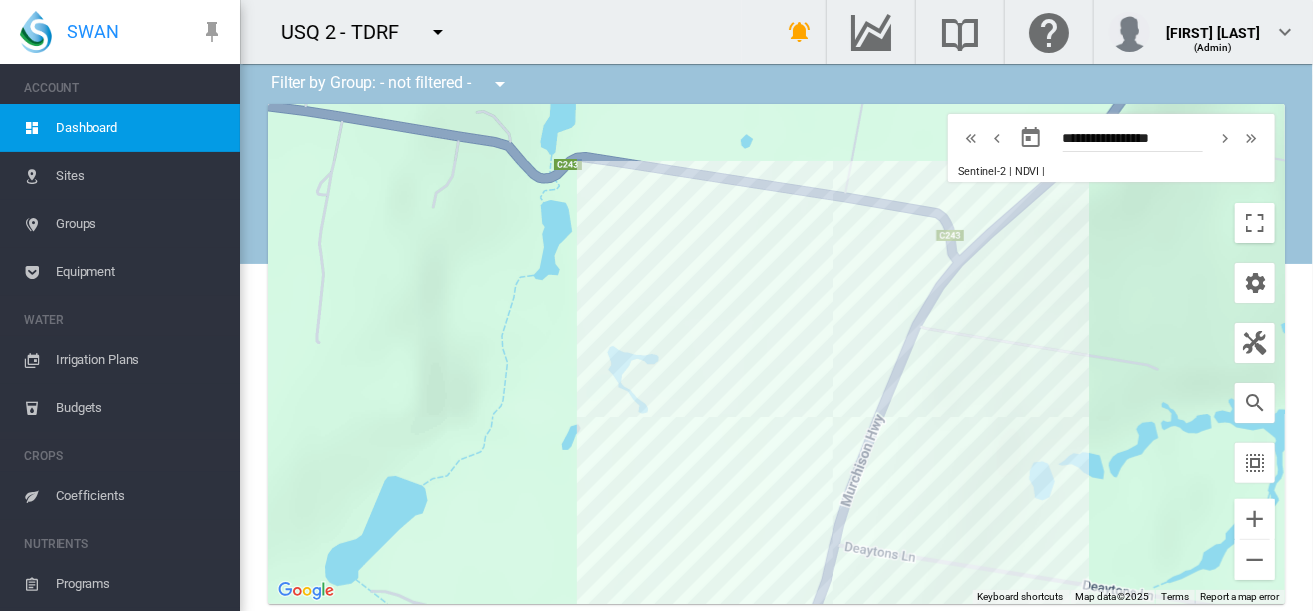 click at bounding box center (997, 138) 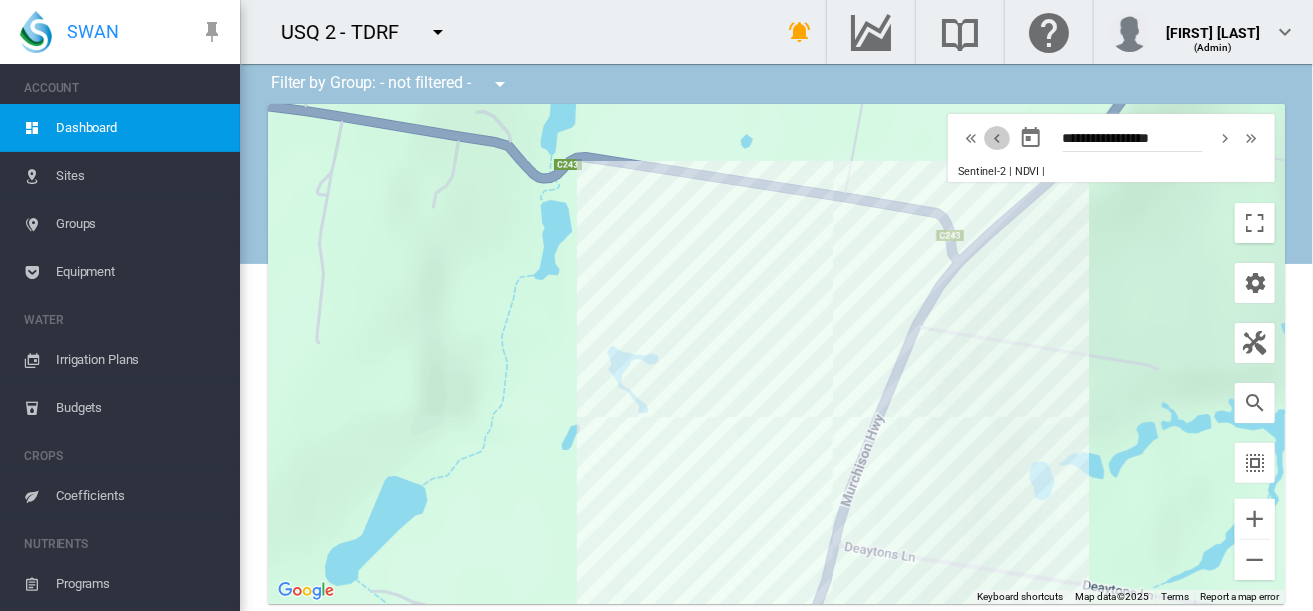 click at bounding box center [997, 138] 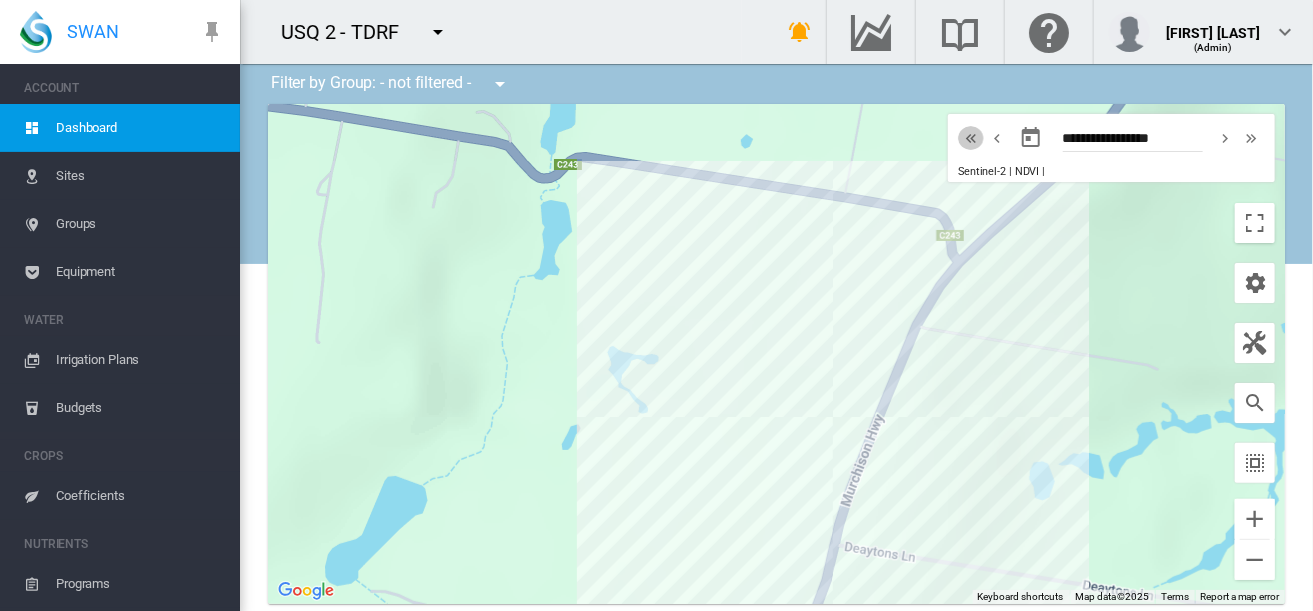 click at bounding box center (971, 138) 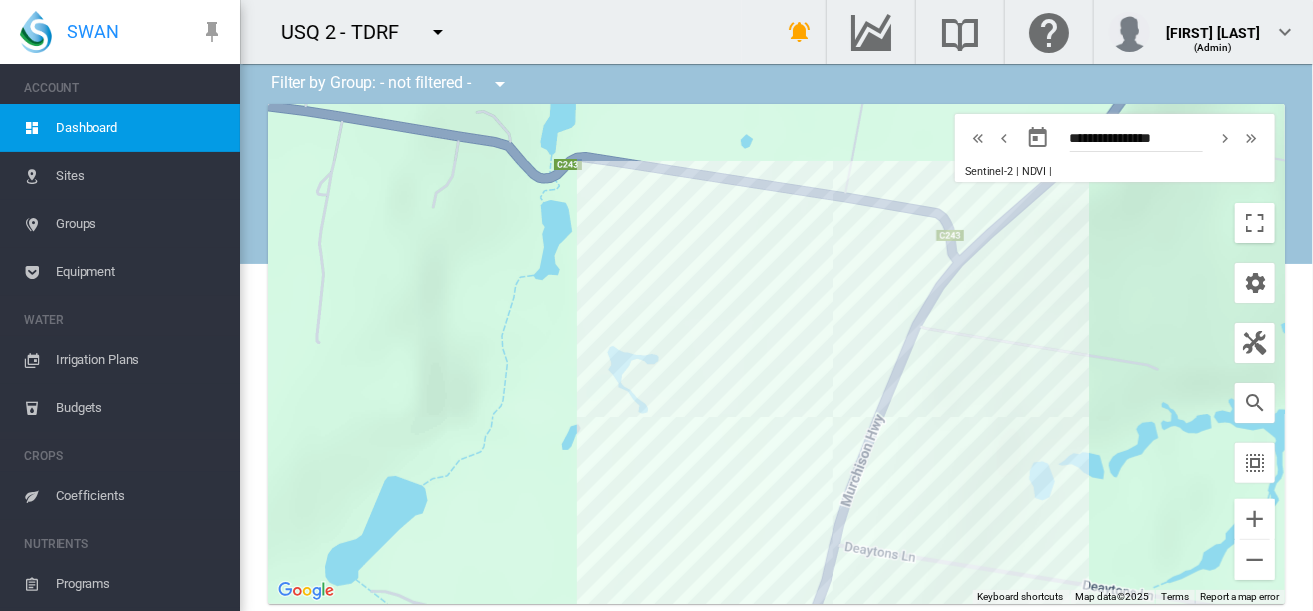 click on "**********" at bounding box center (1115, 148) 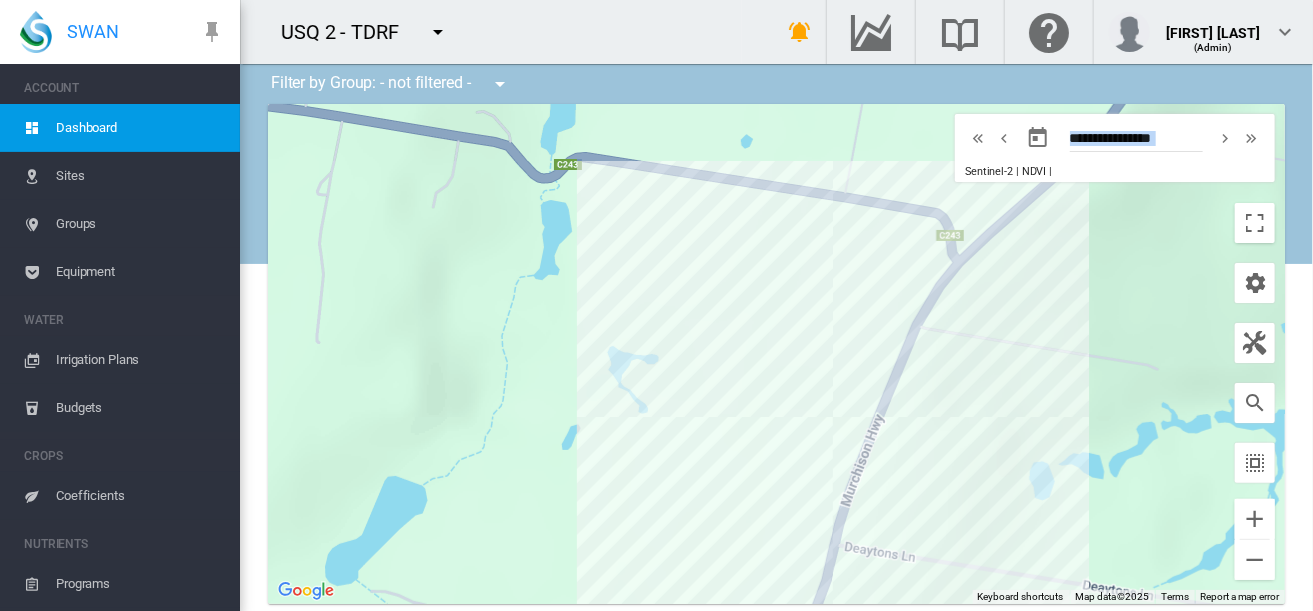 click on "**********" at bounding box center [1115, 148] 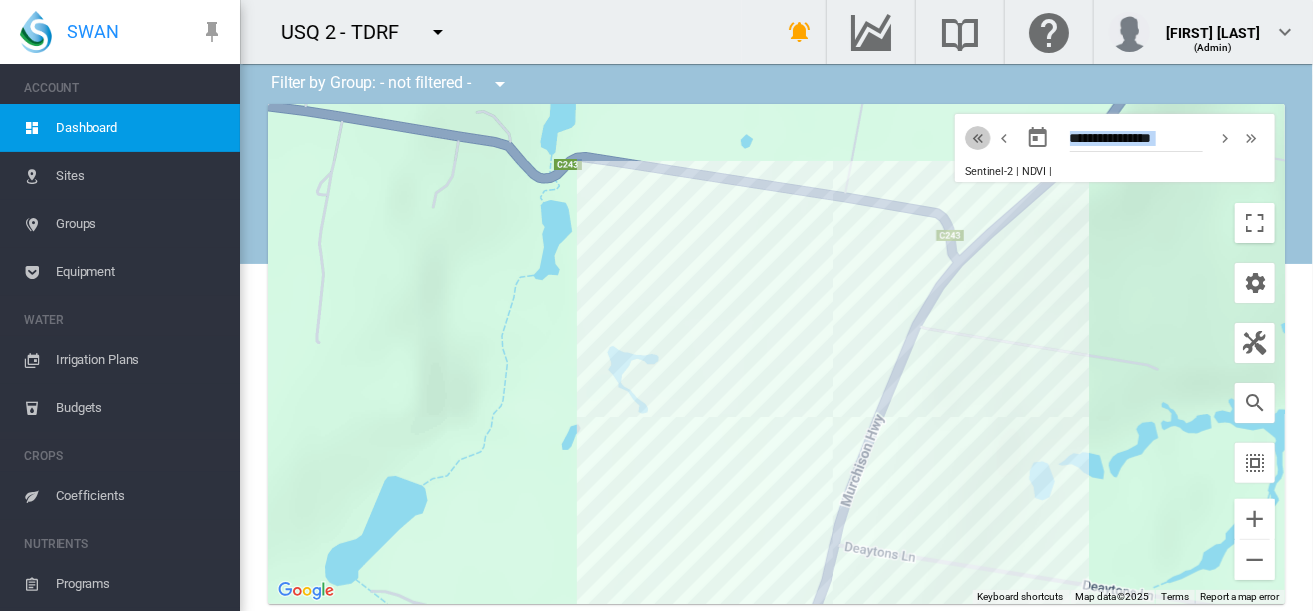 click at bounding box center (978, 138) 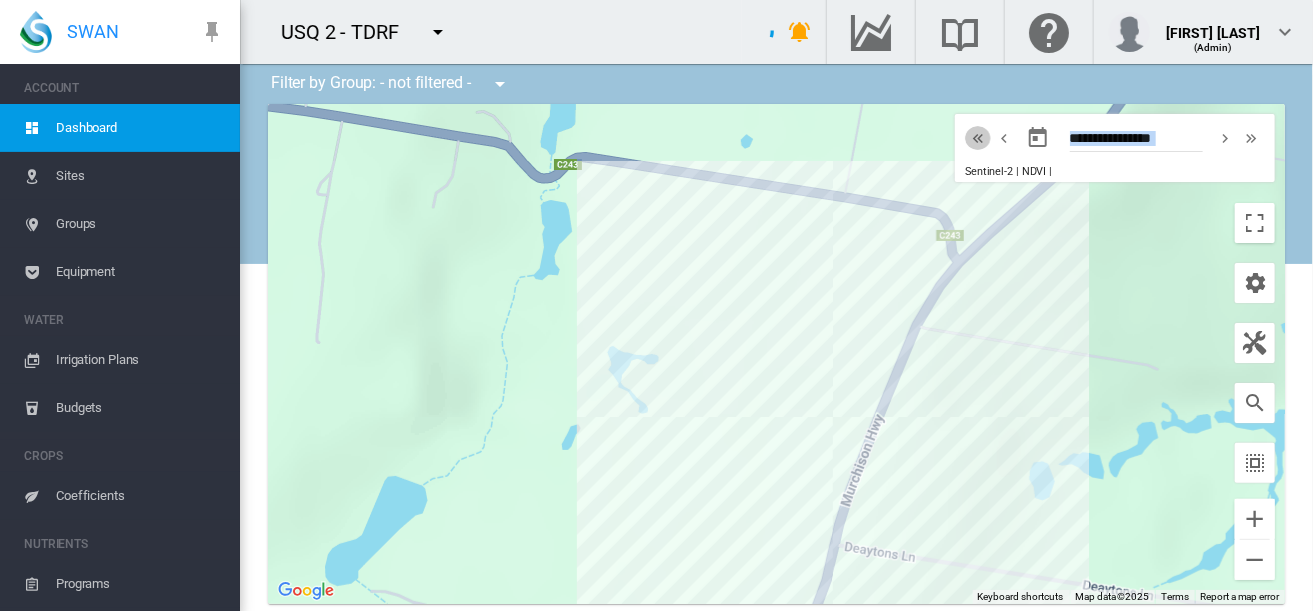 click at bounding box center (978, 138) 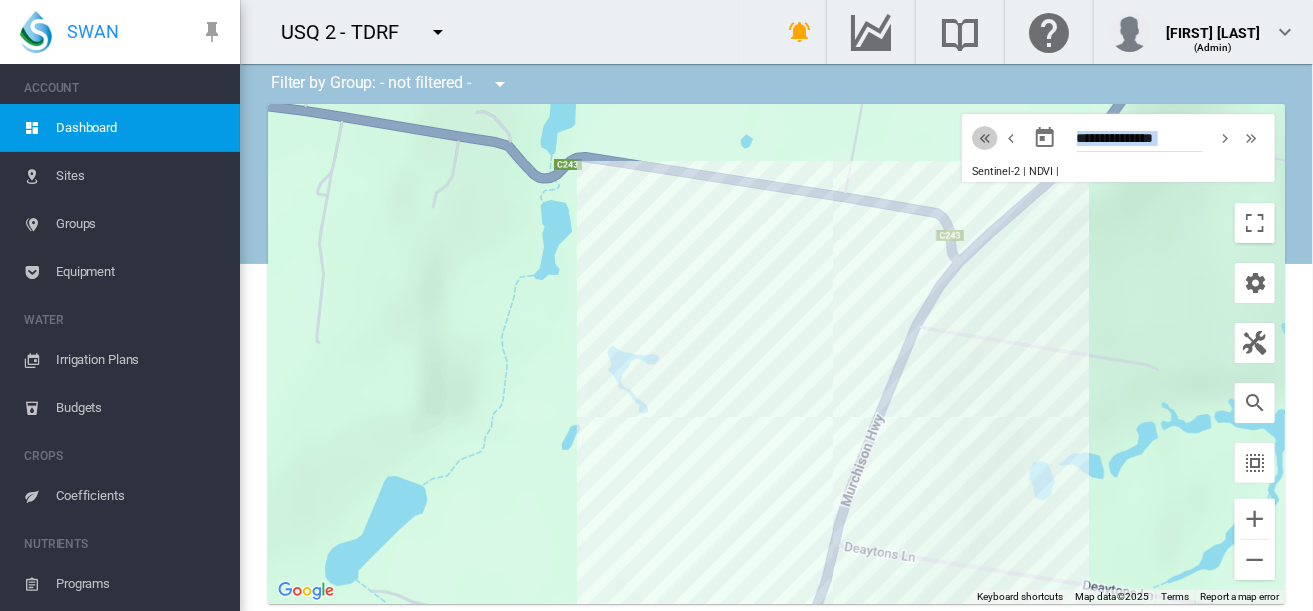 click at bounding box center (985, 138) 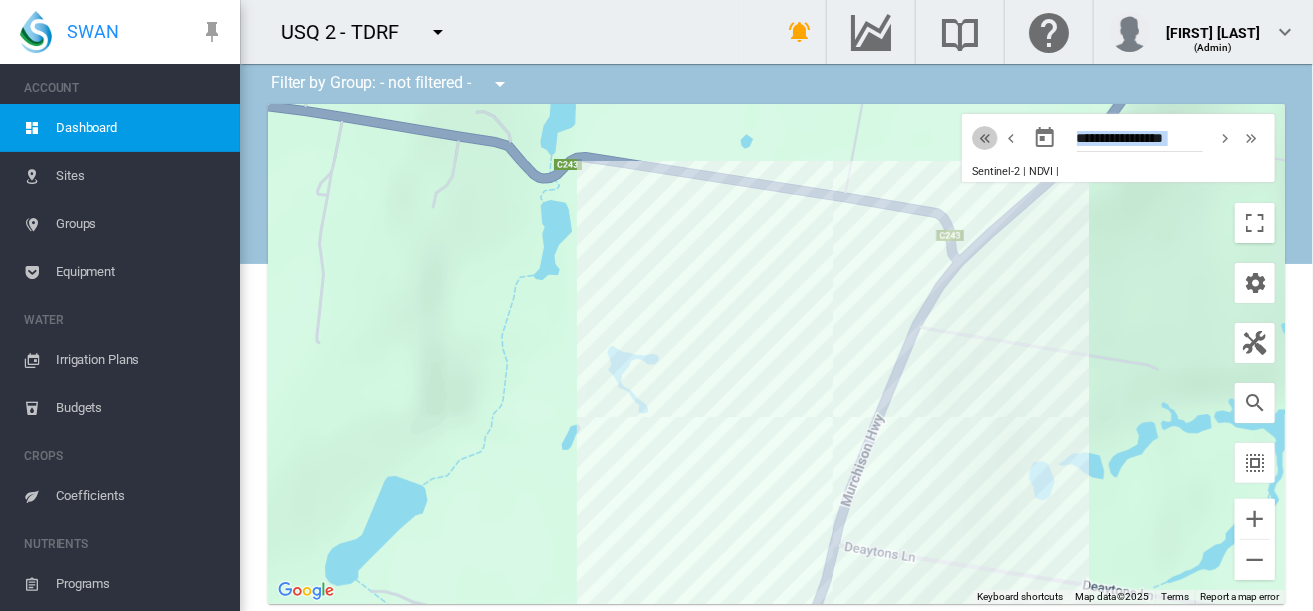 click at bounding box center [985, 138] 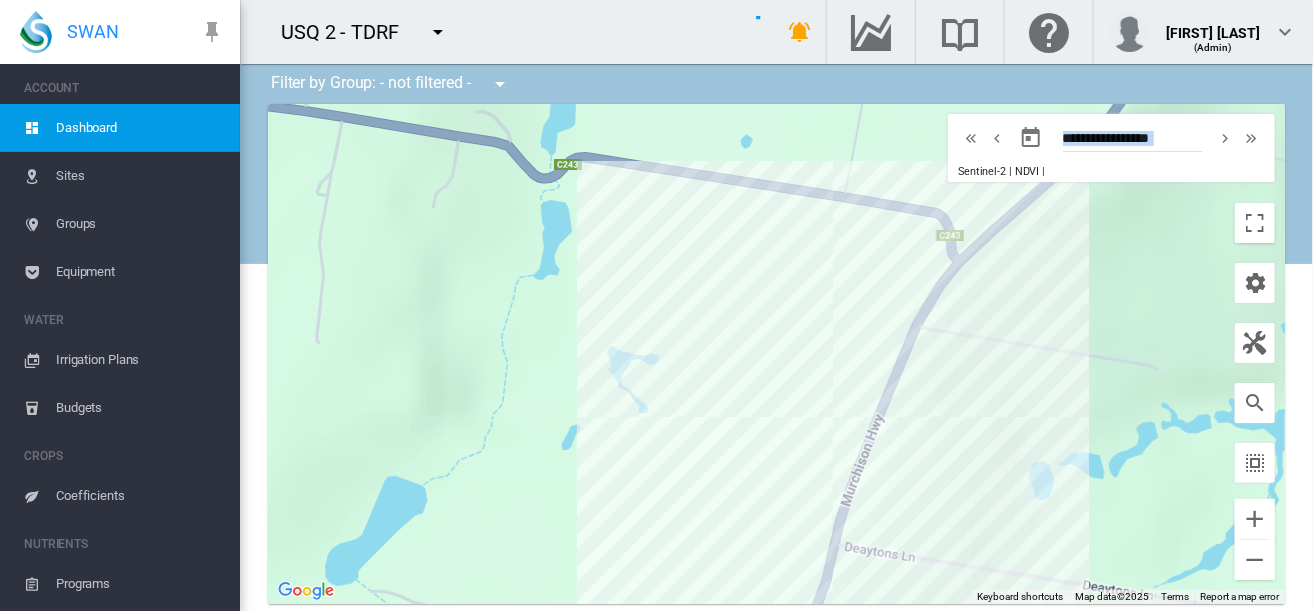 click at bounding box center [971, 138] 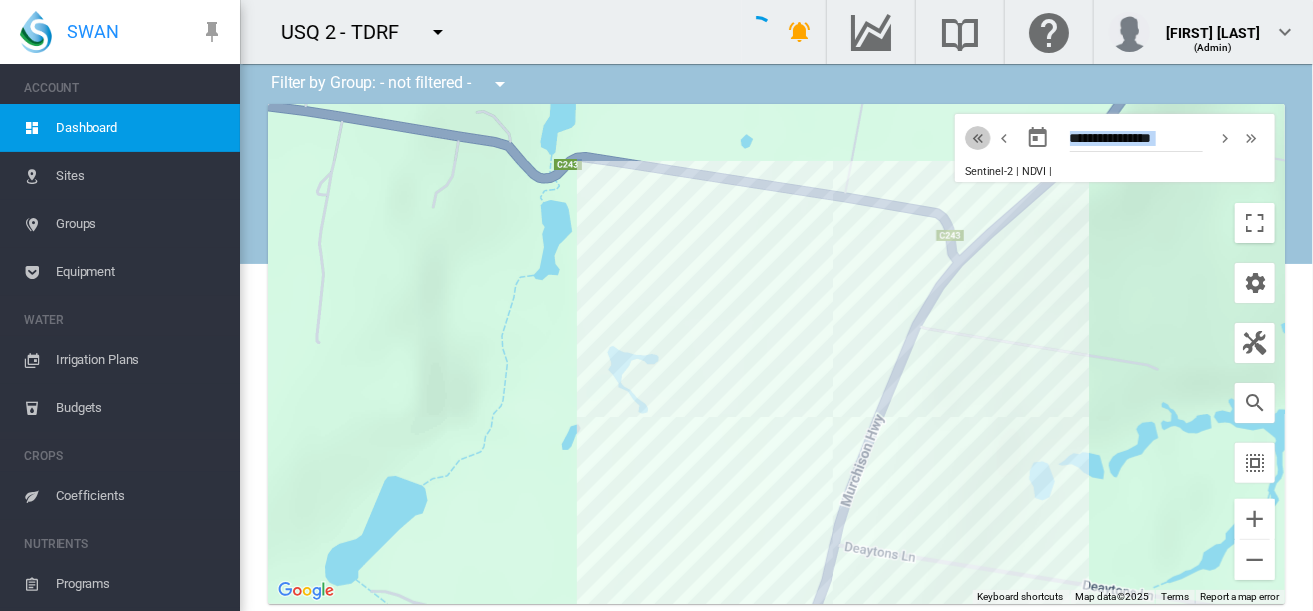 click at bounding box center [978, 138] 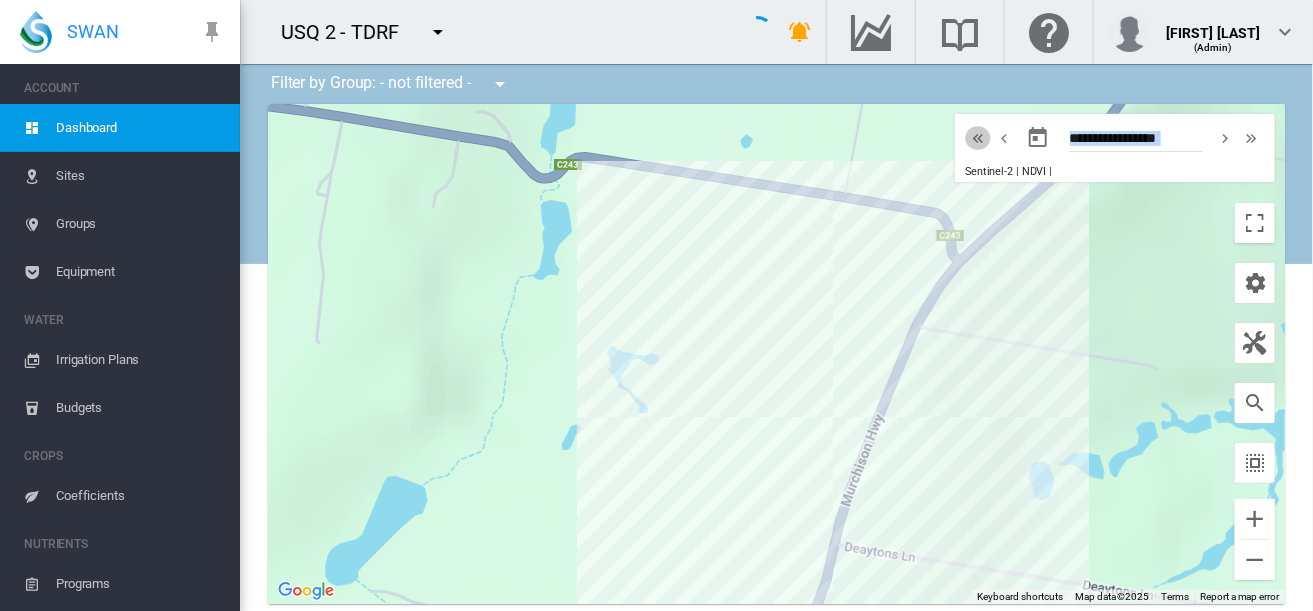 click at bounding box center (978, 138) 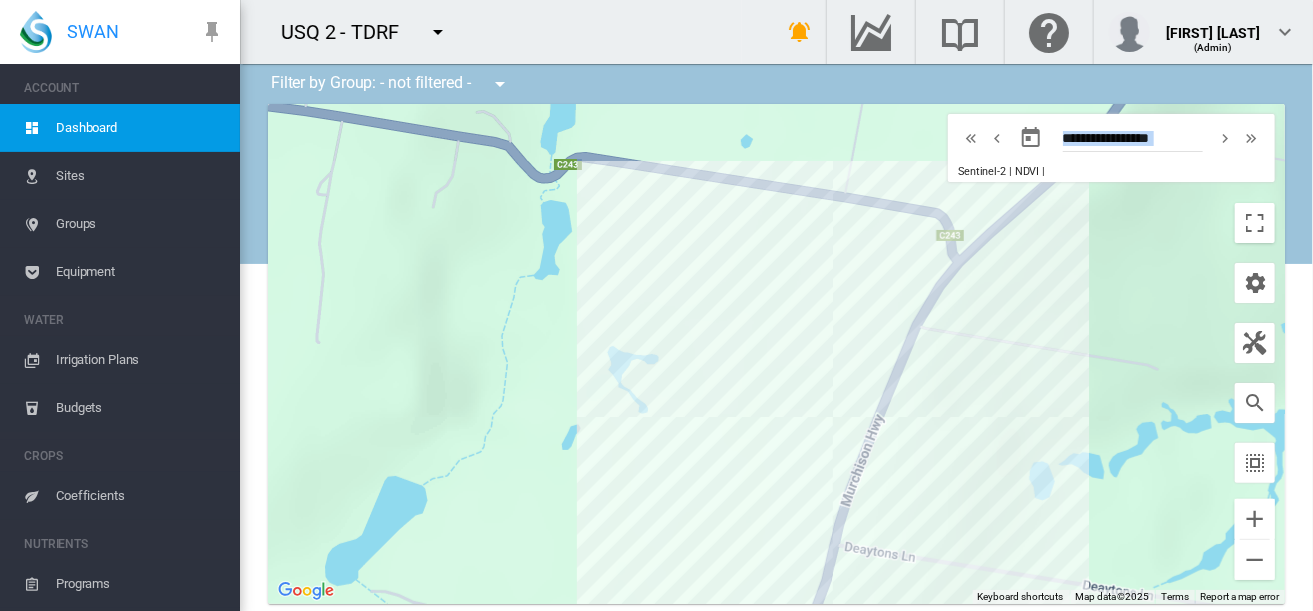 click at bounding box center (971, 138) 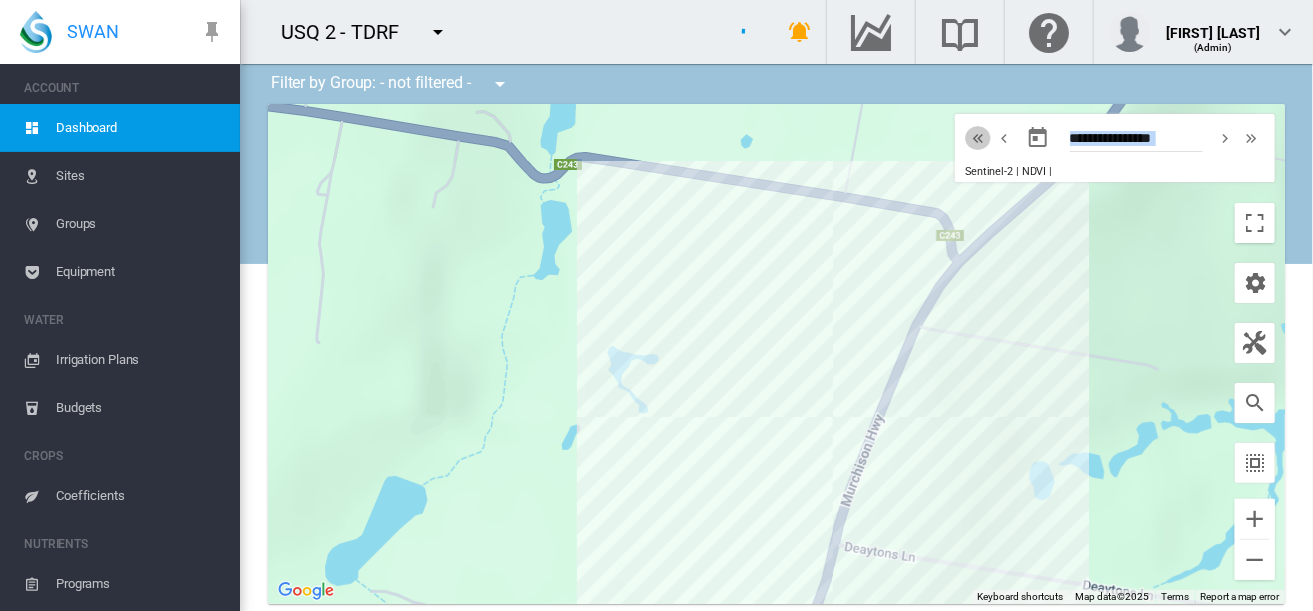 click at bounding box center (978, 138) 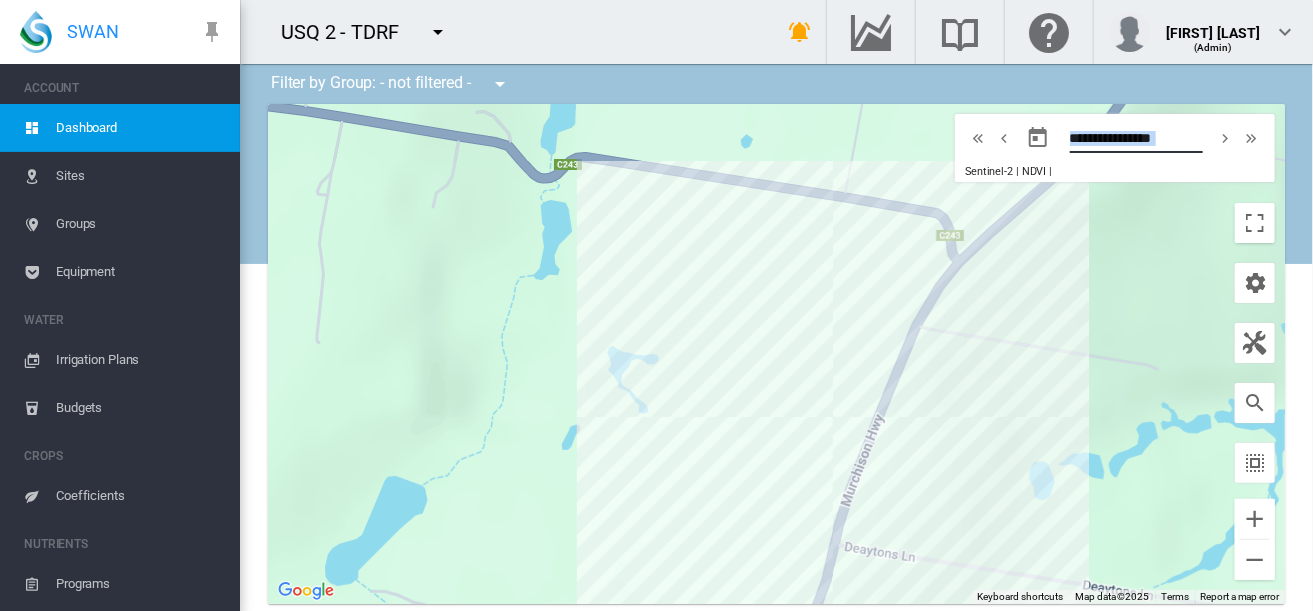click on "**********" at bounding box center [1136, 141] 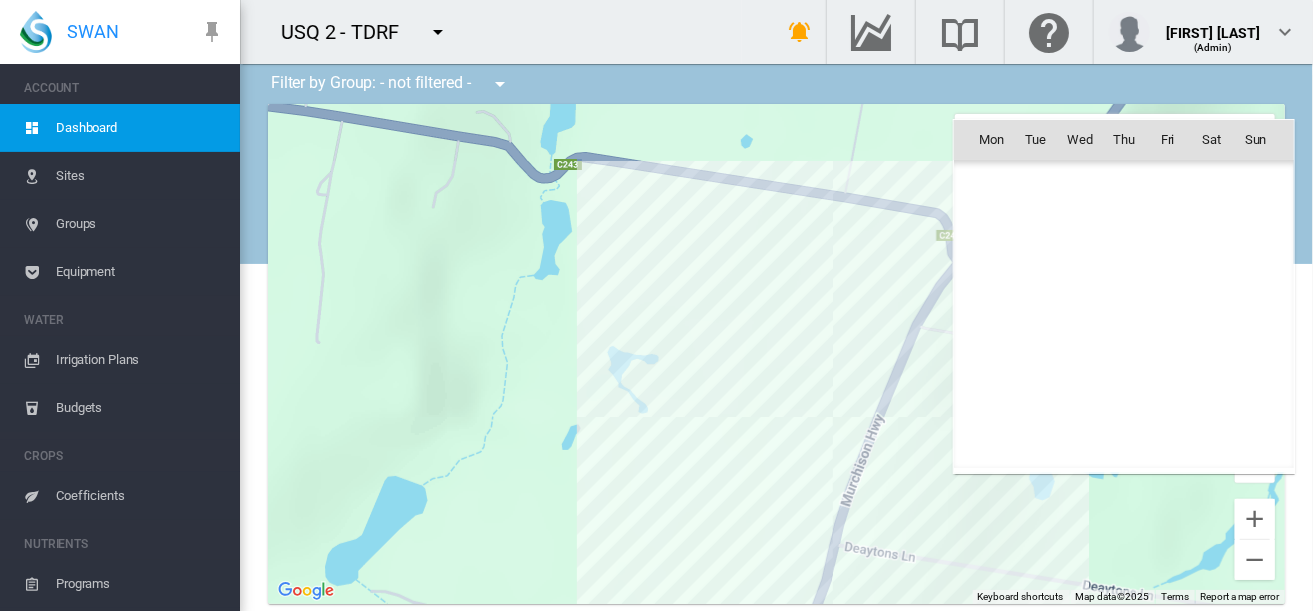 scroll, scrollTop: 458979, scrollLeft: 0, axis: vertical 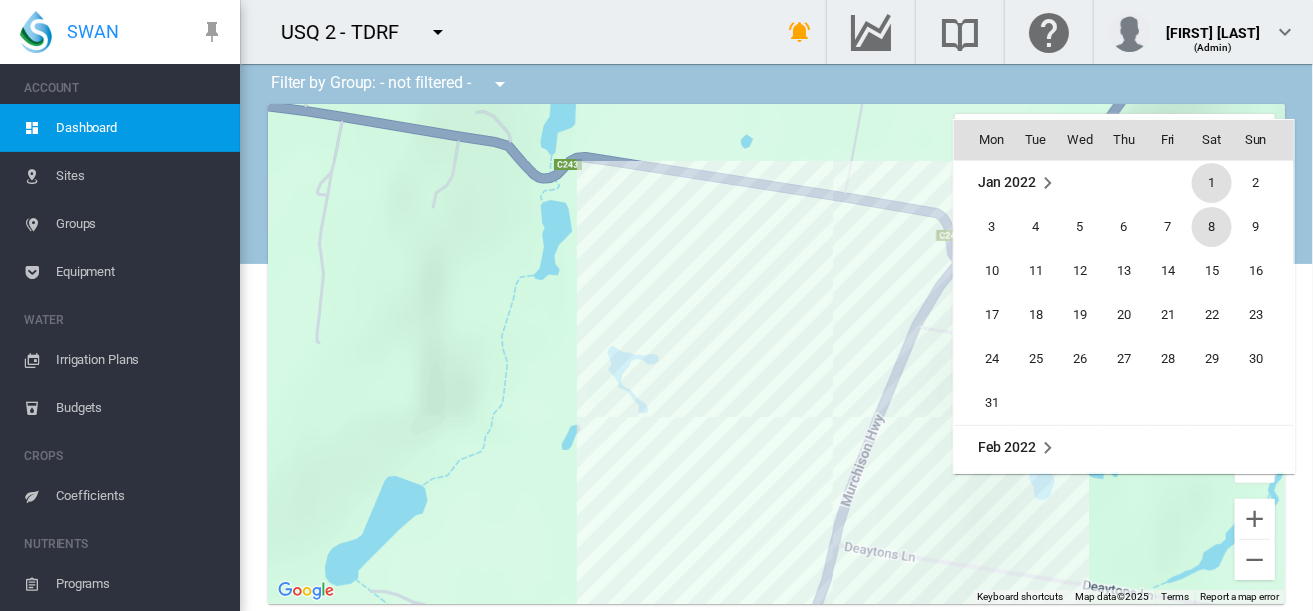 click on "1" at bounding box center [1212, 183] 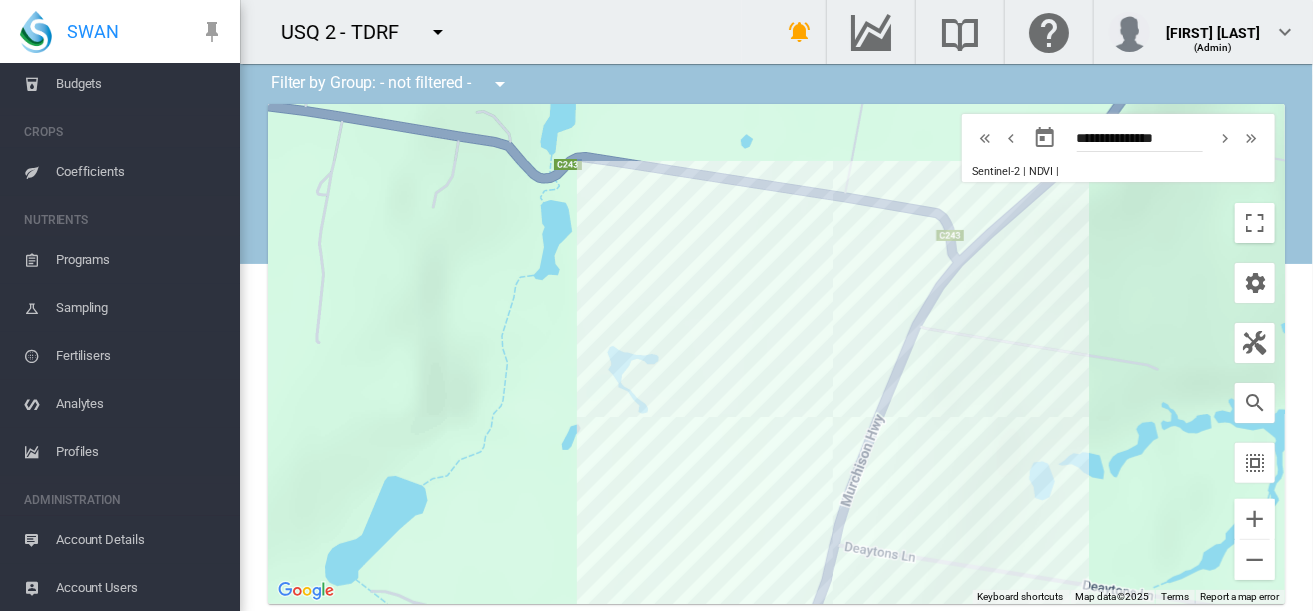 scroll, scrollTop: 0, scrollLeft: 0, axis: both 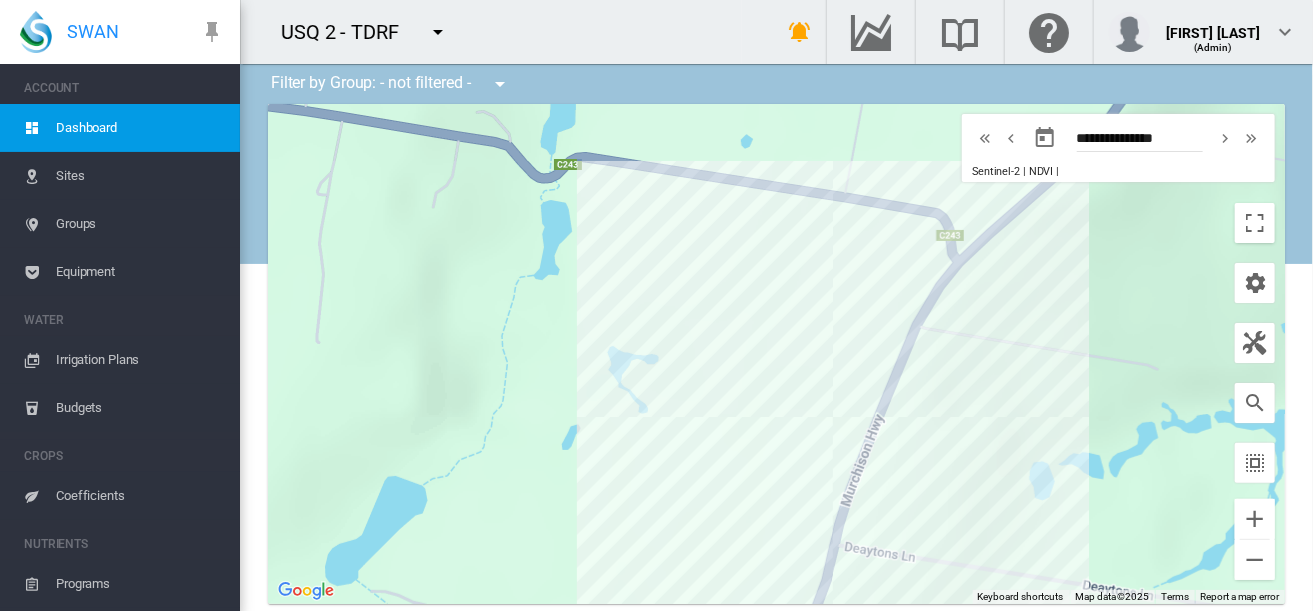 click on "Sites" at bounding box center (140, 176) 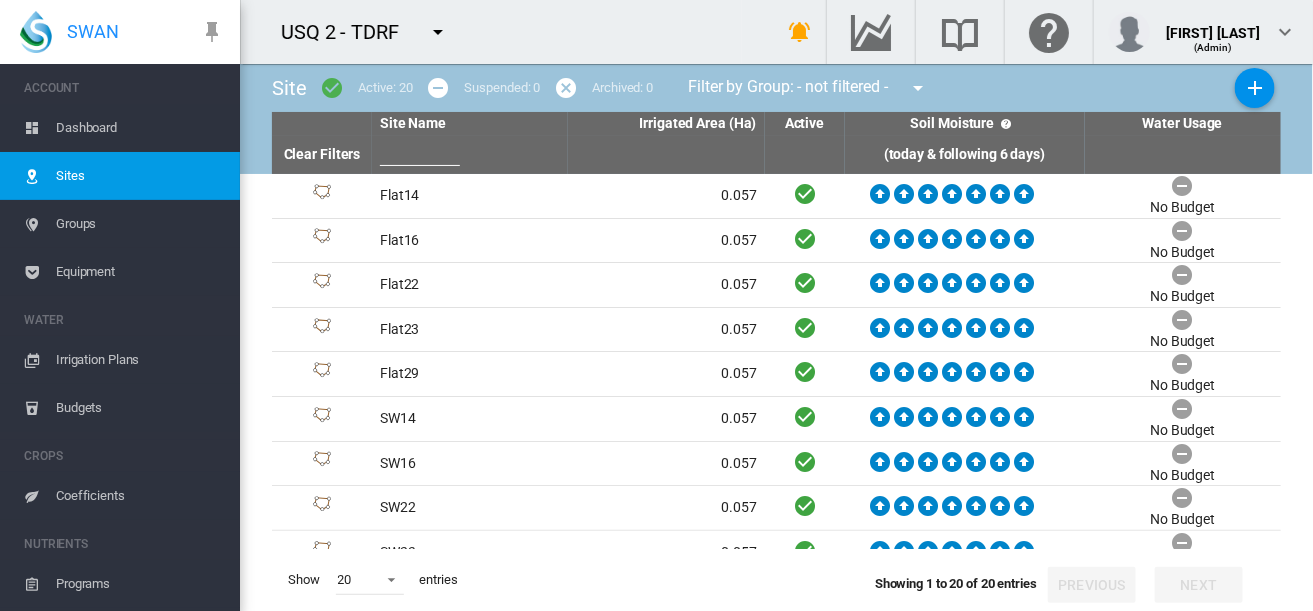 click on "Groups" at bounding box center [140, 224] 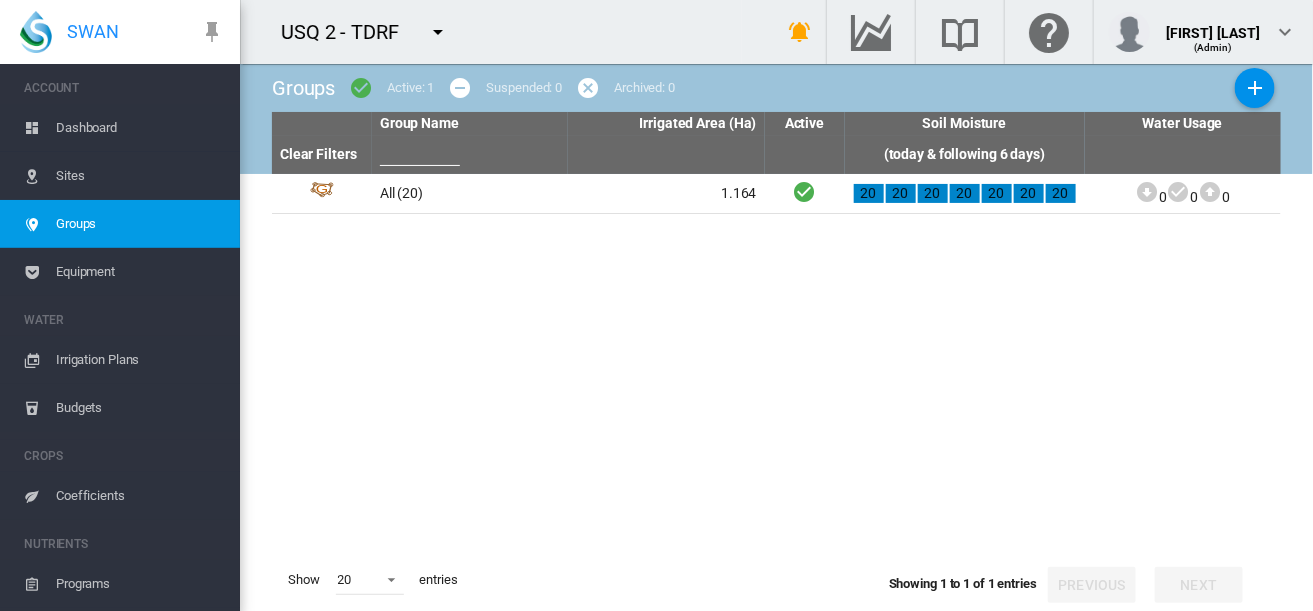 click on "Irrigation Plans" at bounding box center (140, 360) 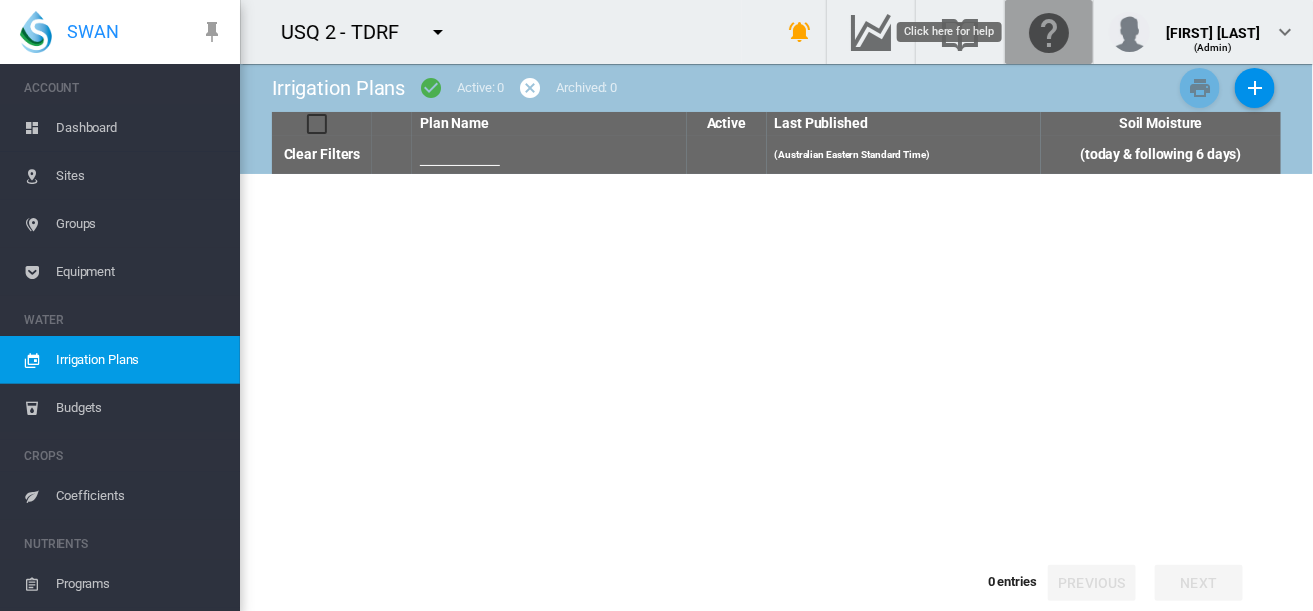 click at bounding box center (1049, 32) 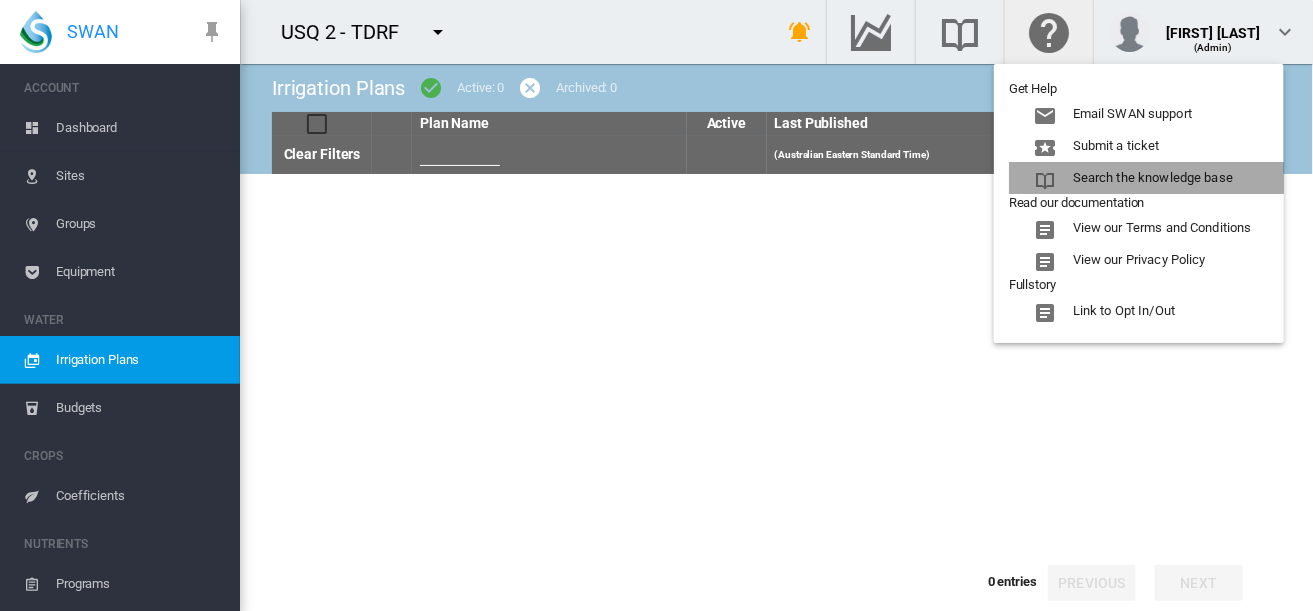 click on "Search the knowledge base" at bounding box center (1146, 178) 